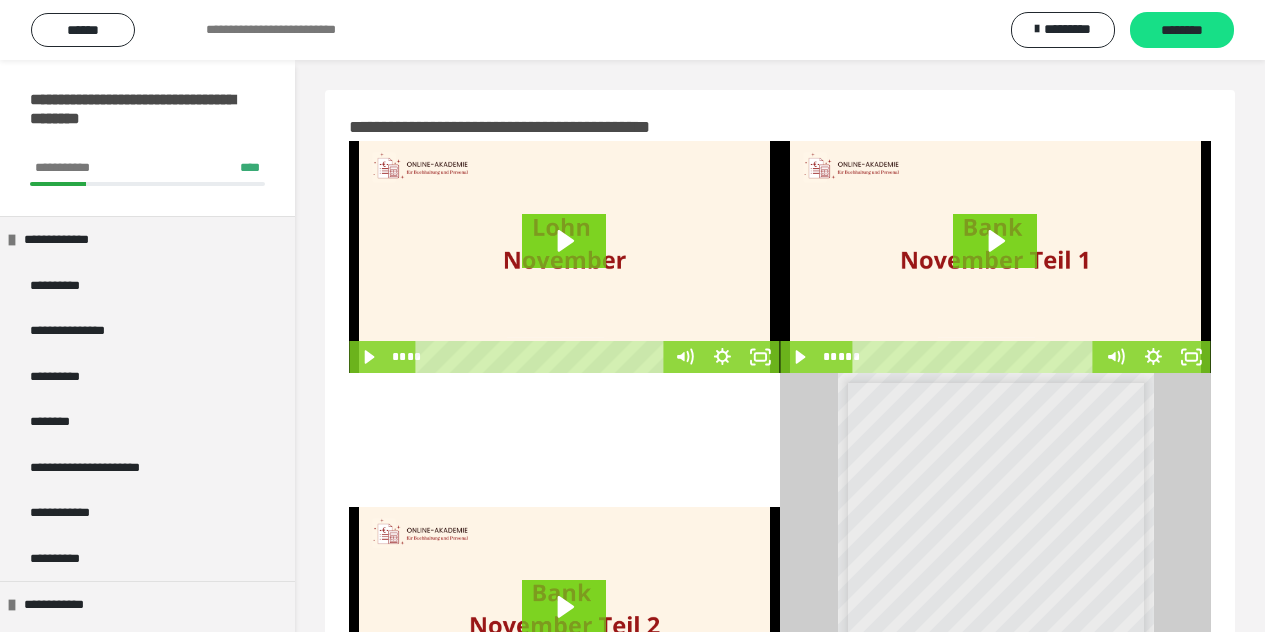scroll, scrollTop: 526, scrollLeft: 0, axis: vertical 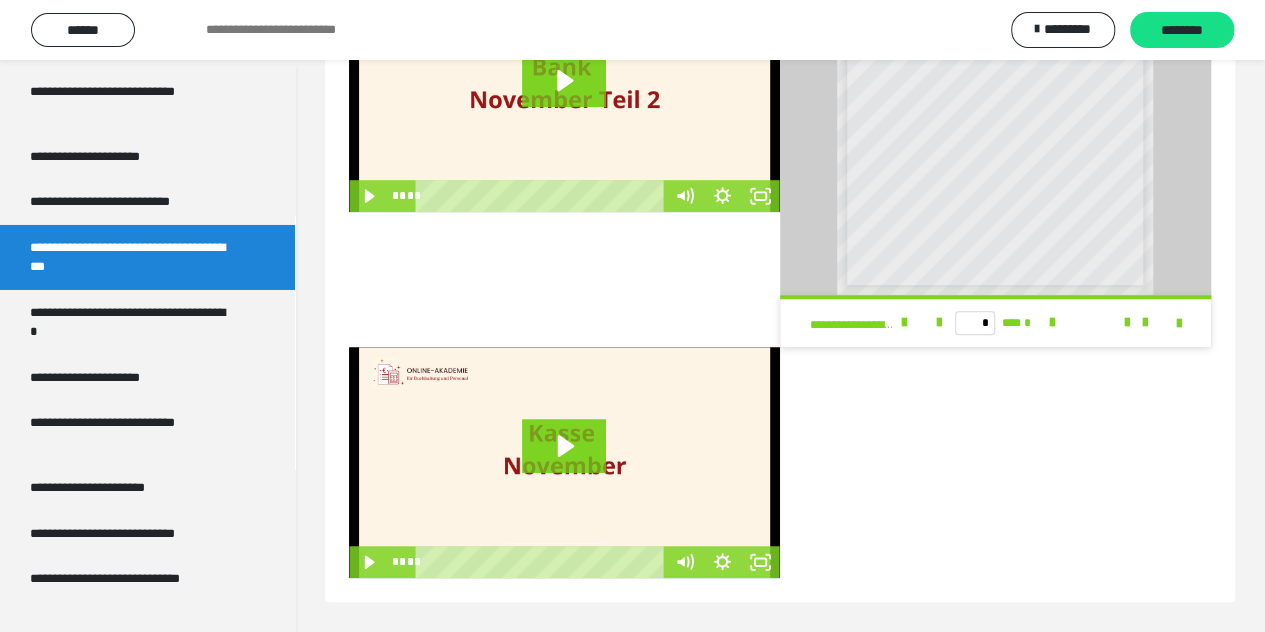 drag, startPoint x: 874, startPoint y: 337, endPoint x: 759, endPoint y: 643, distance: 326.896 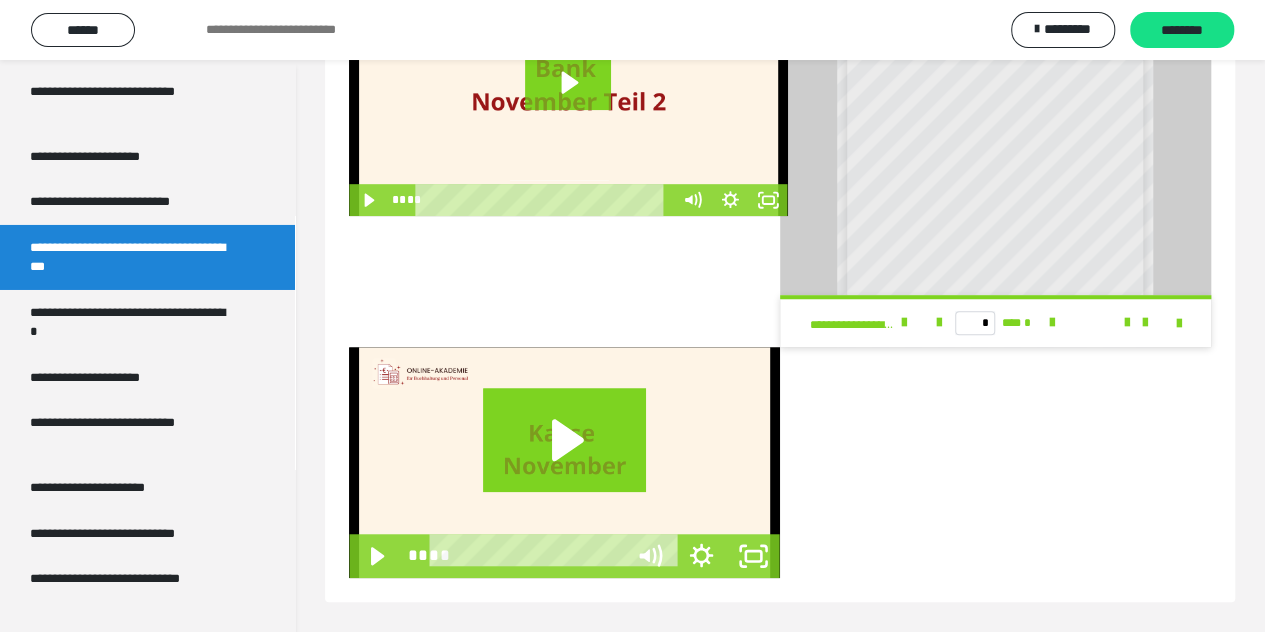 scroll, scrollTop: 446, scrollLeft: 0, axis: vertical 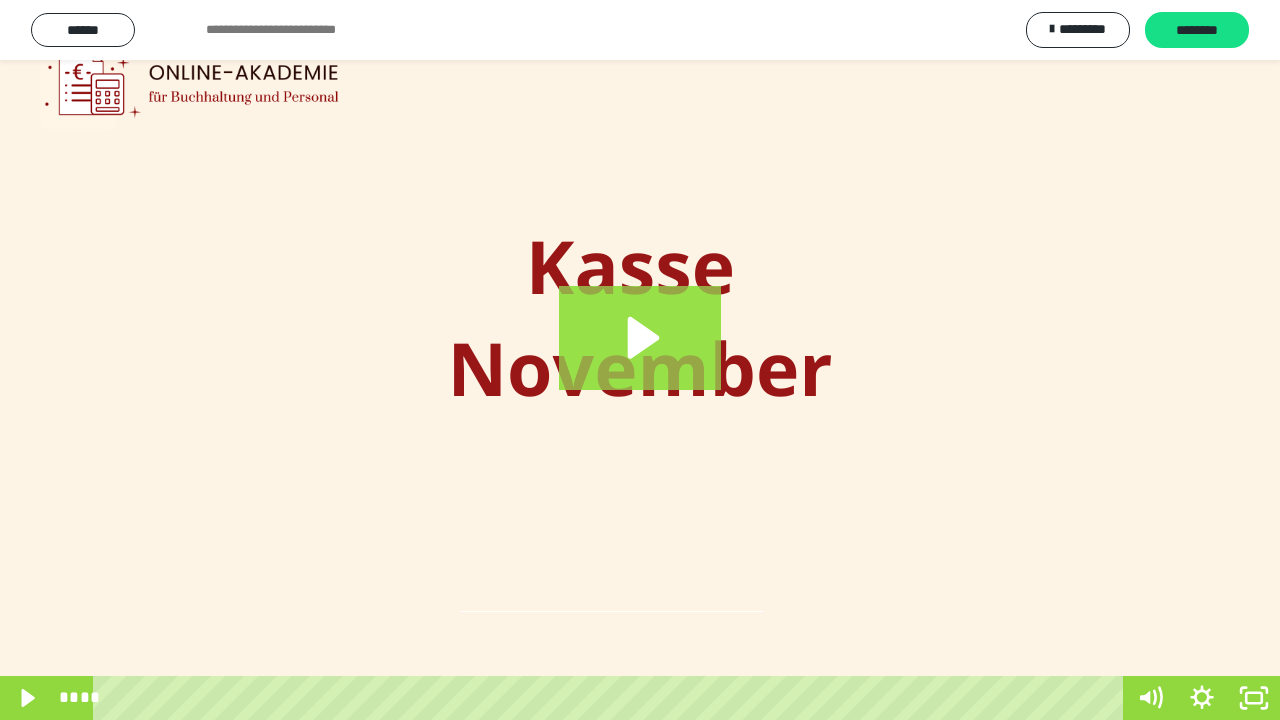 click 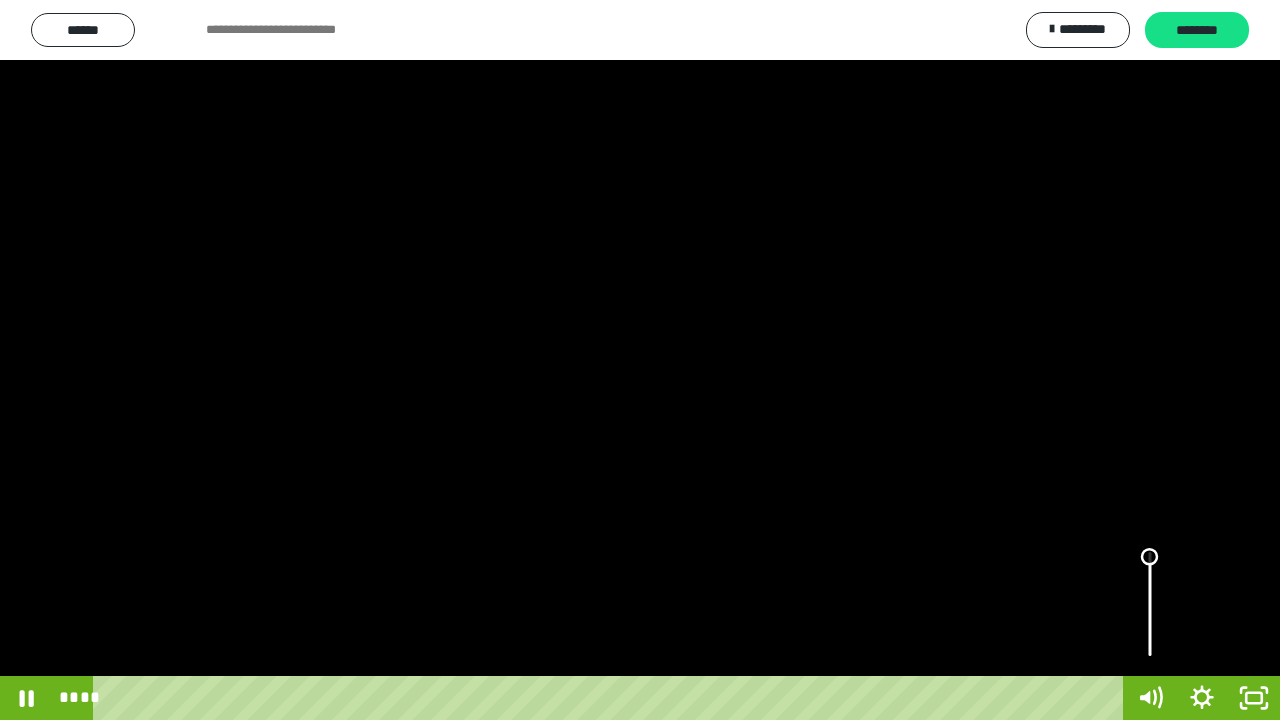 click at bounding box center [1150, 557] 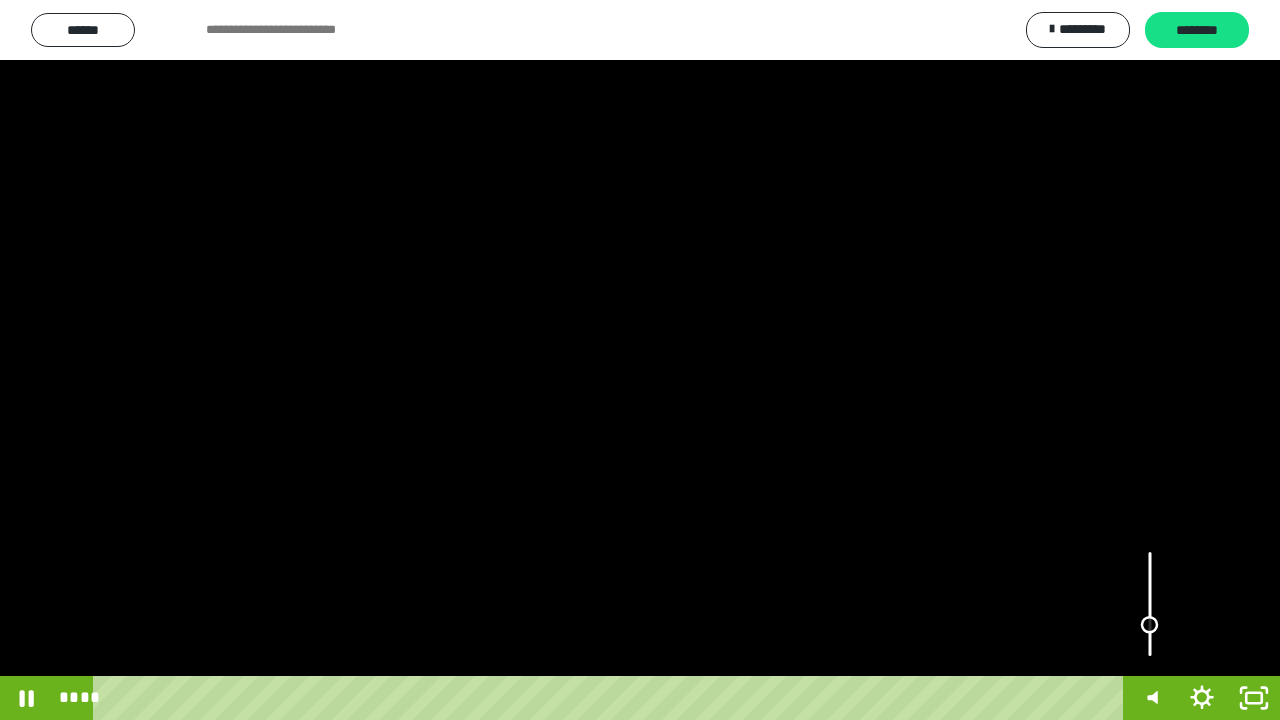 drag, startPoint x: 1153, startPoint y: 558, endPoint x: 1160, endPoint y: 626, distance: 68.359344 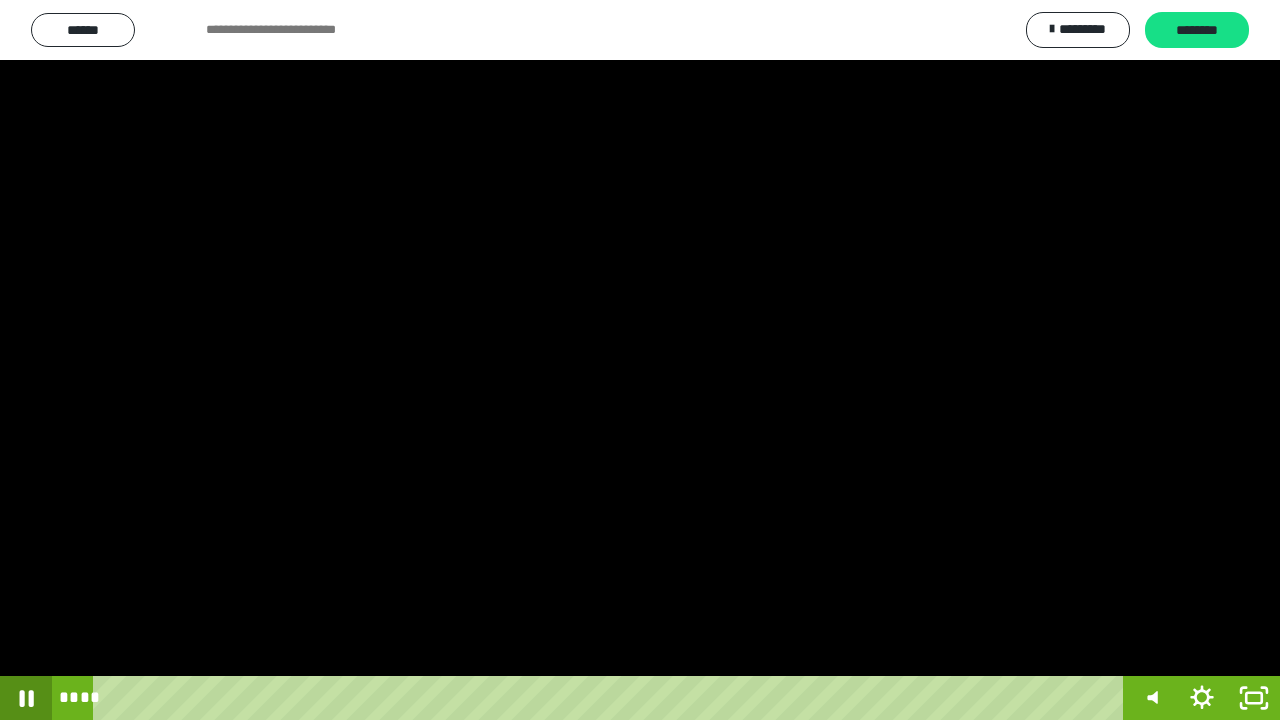 click 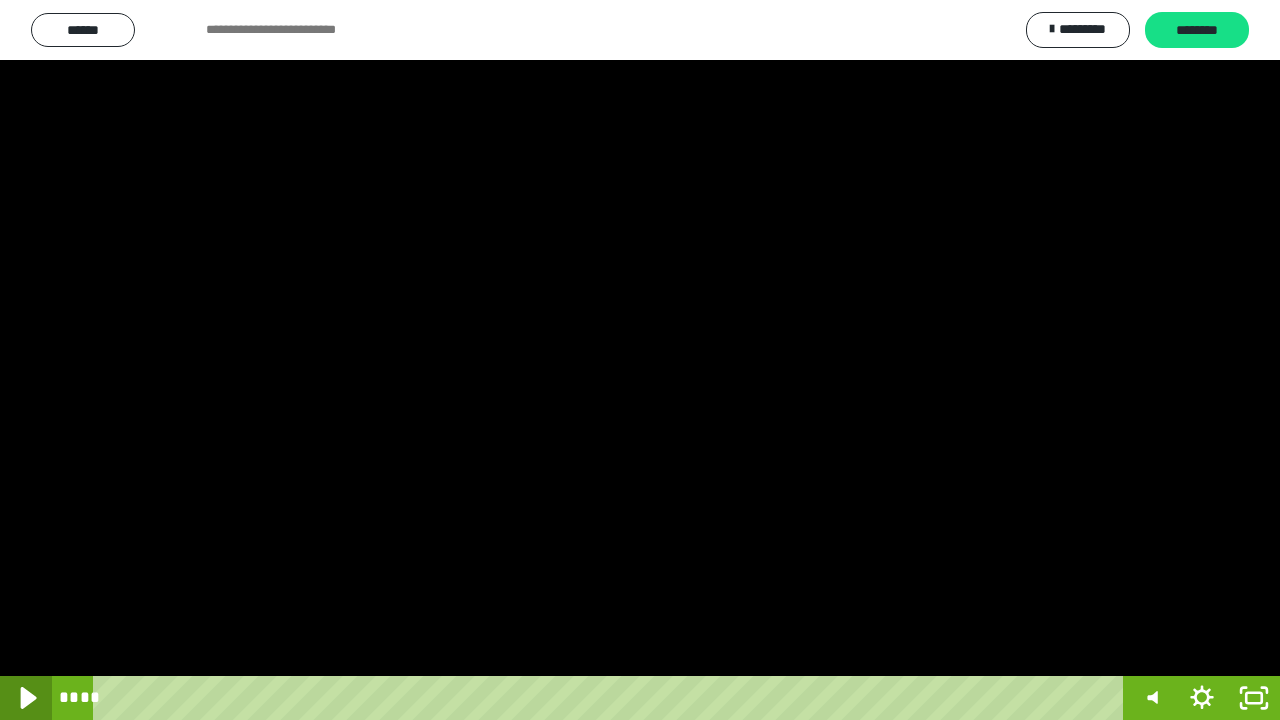 click 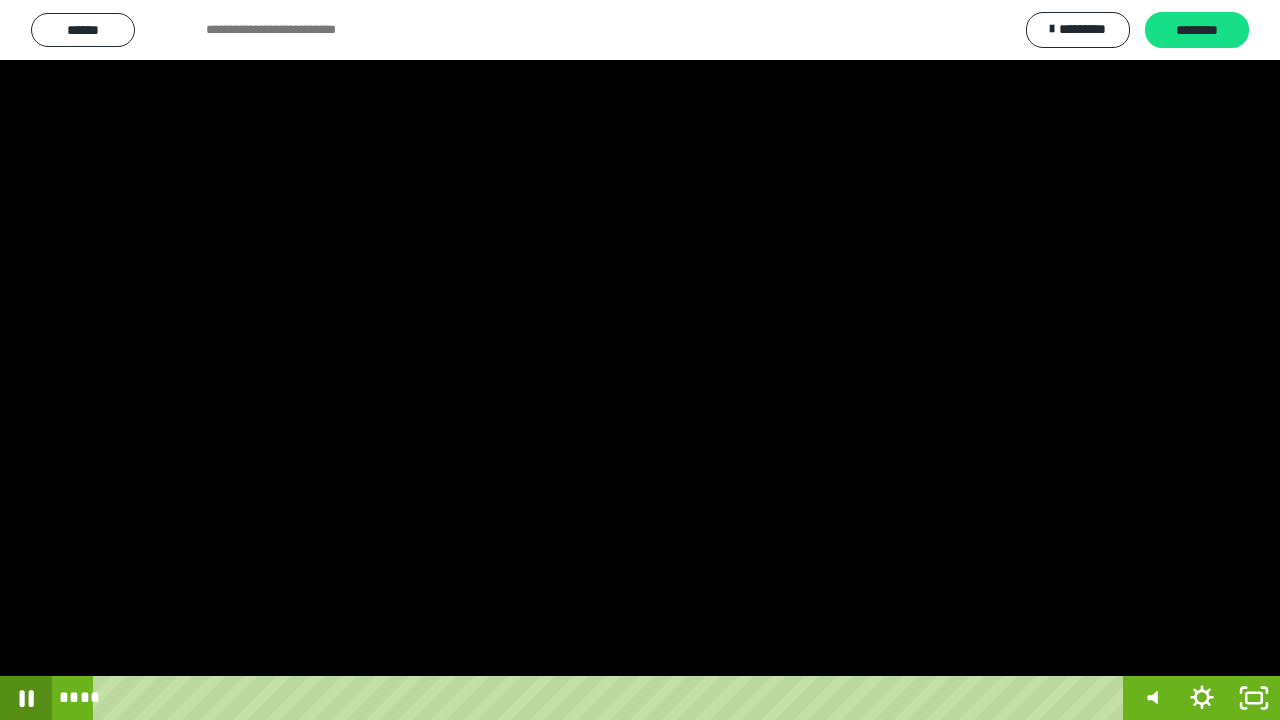 click 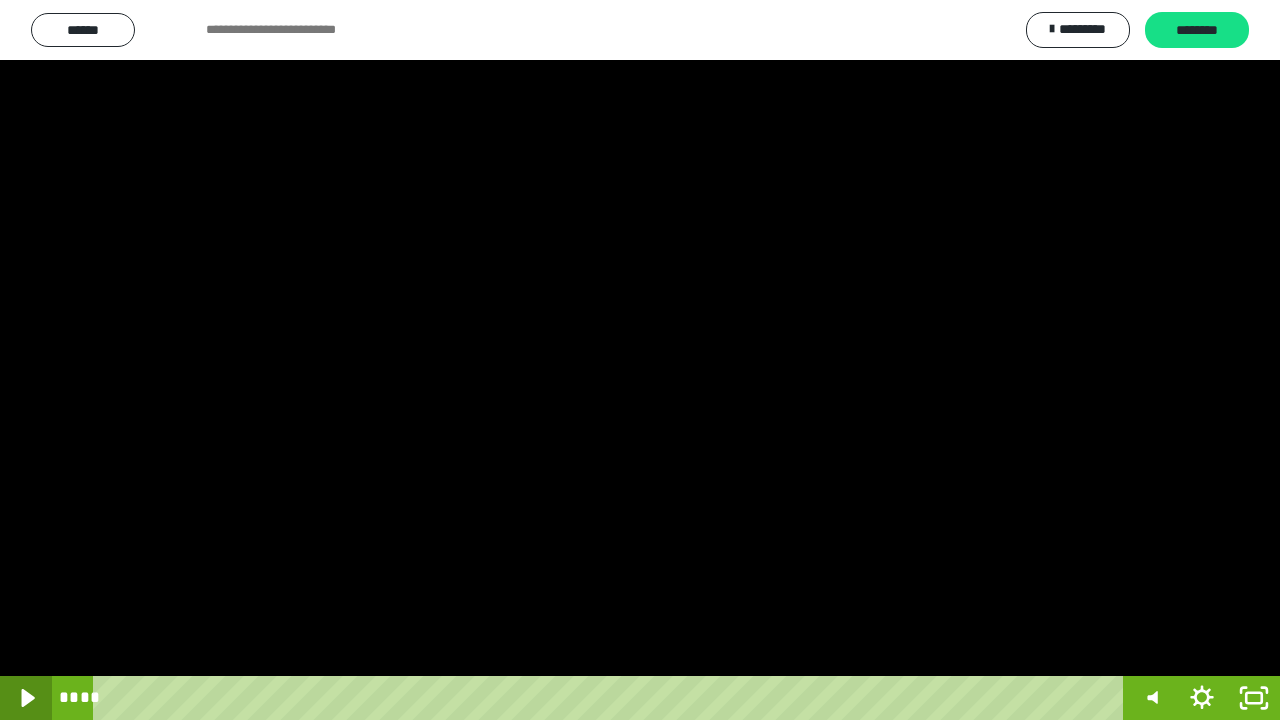 click 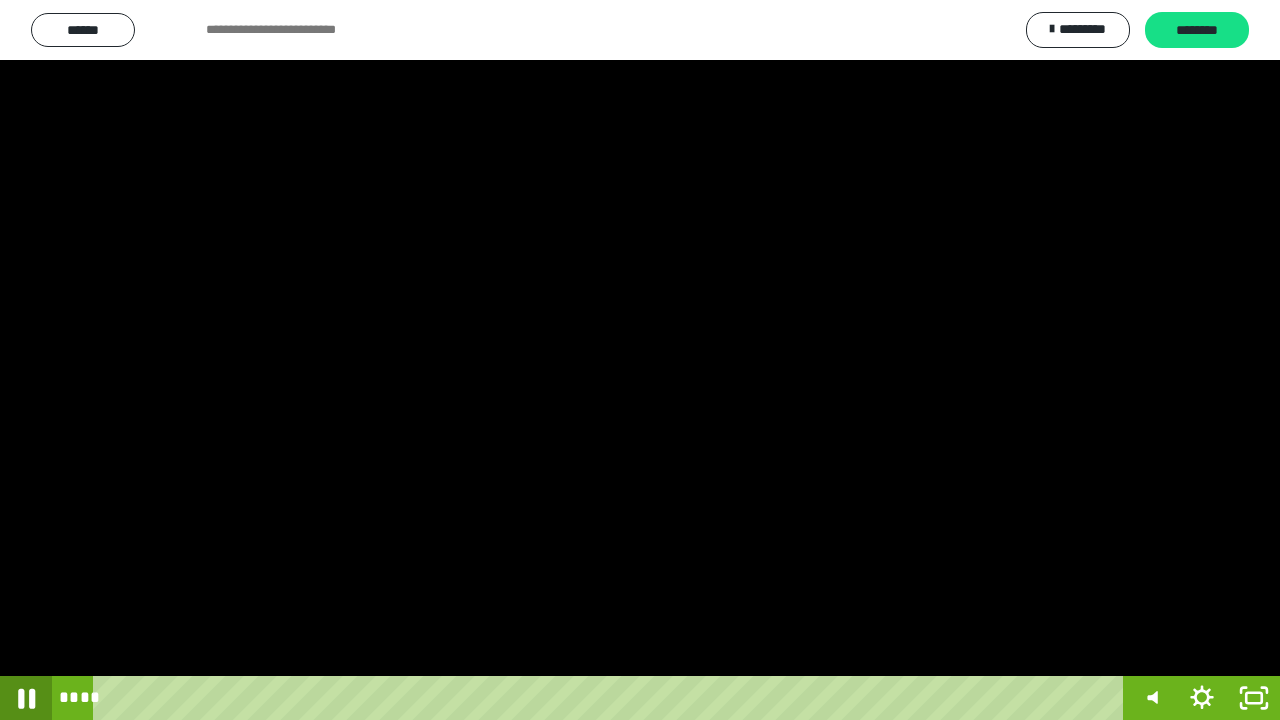 click 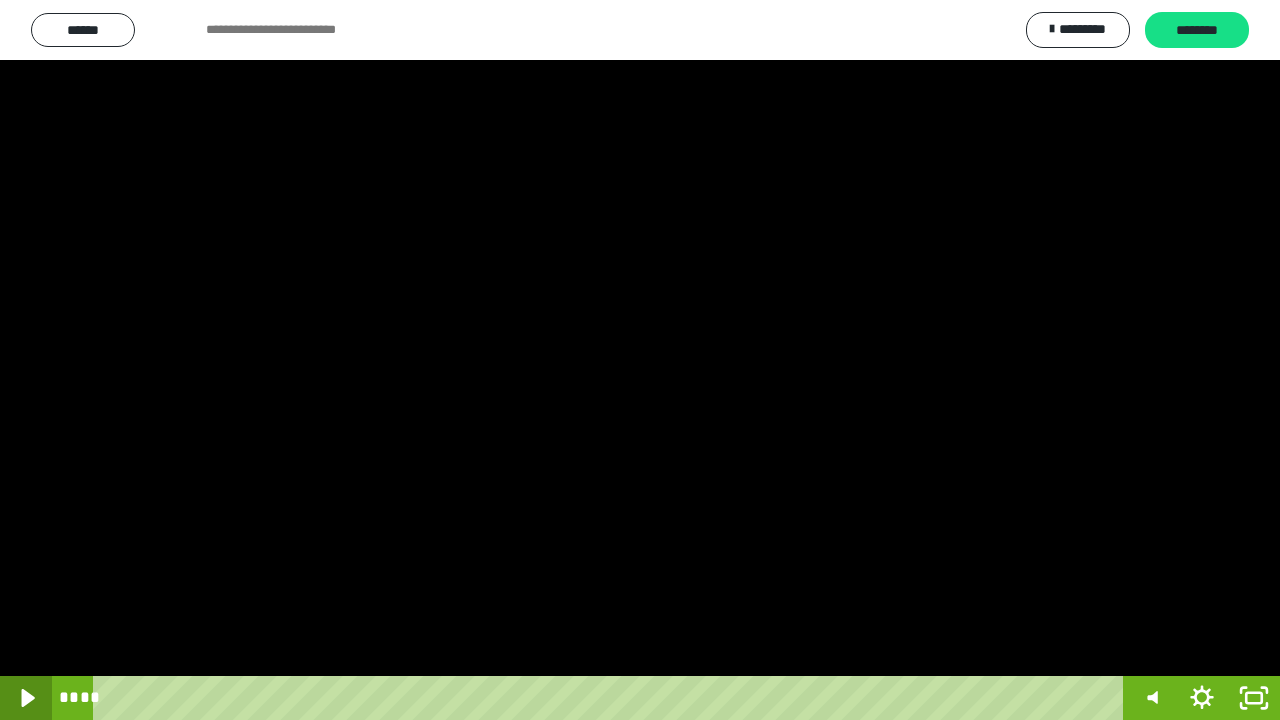 click 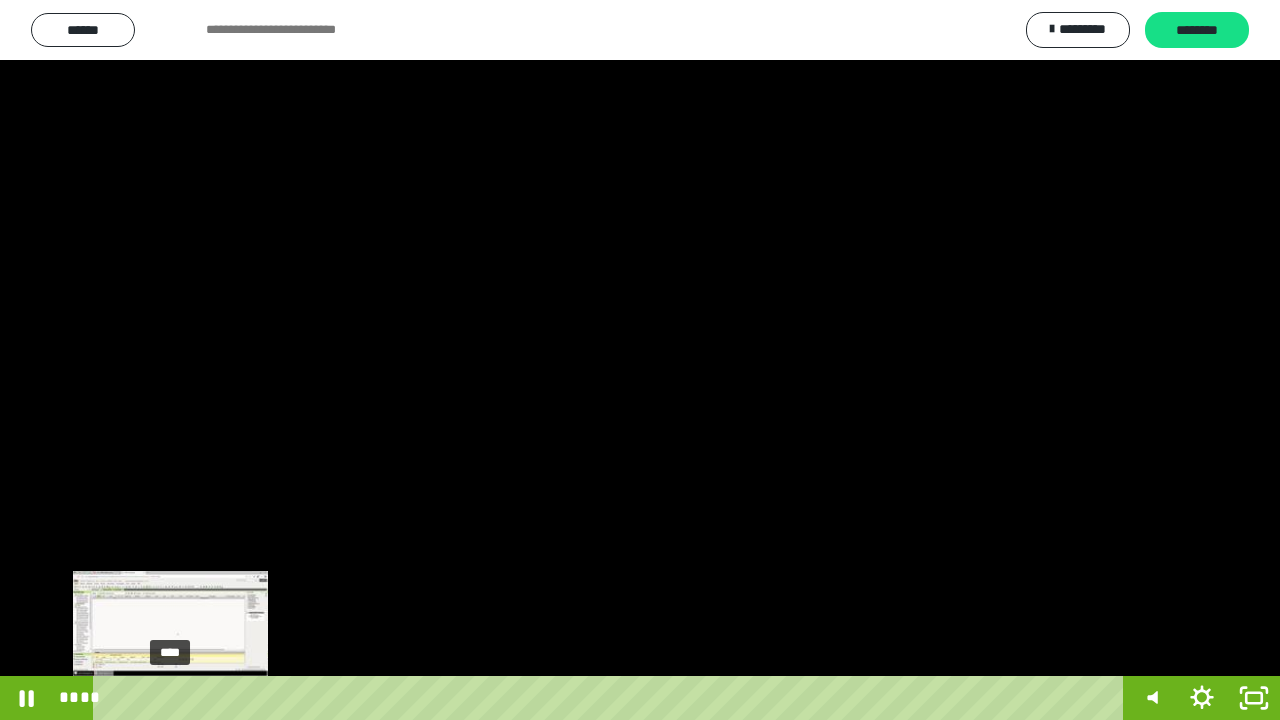 click on "****" at bounding box center [612, 698] 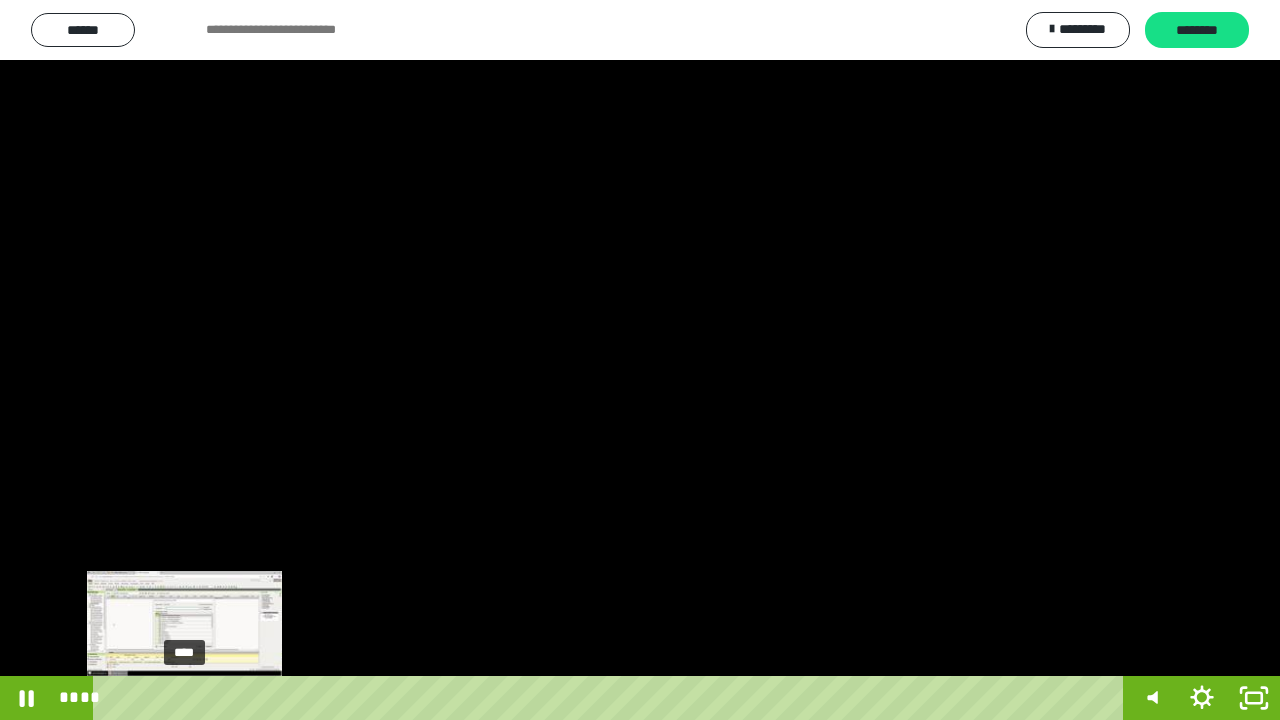 click on "****" at bounding box center [612, 698] 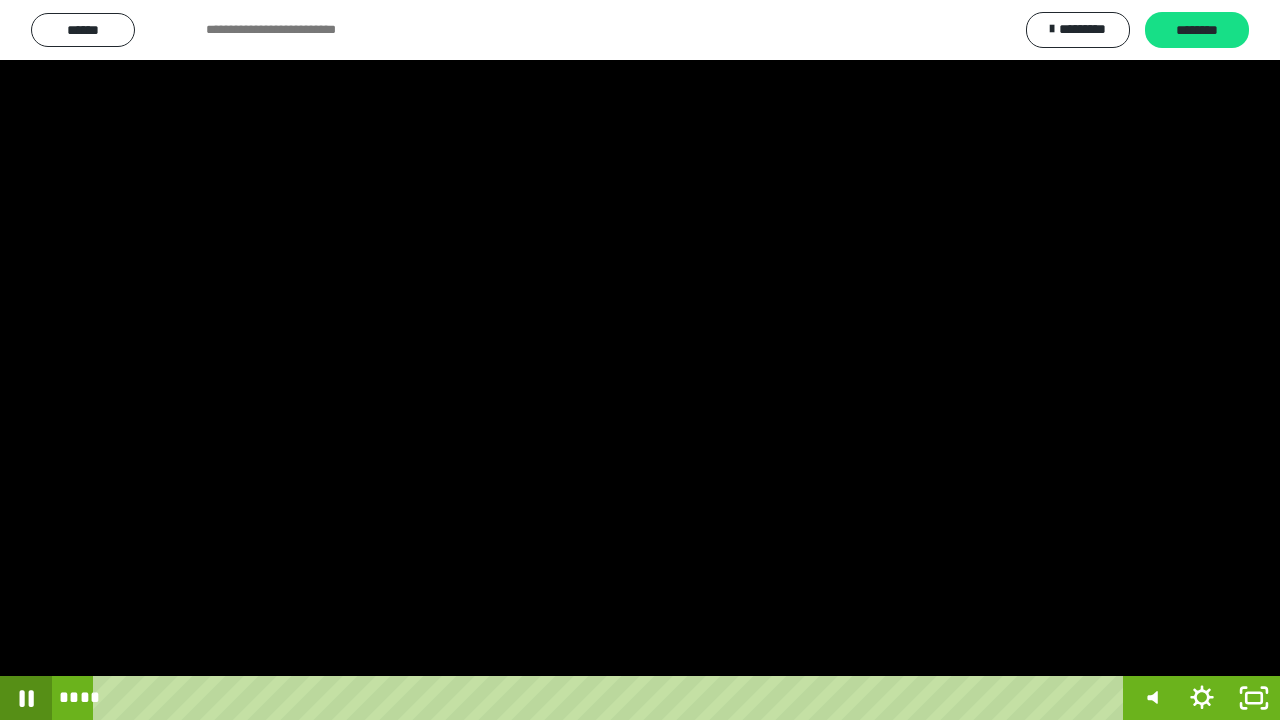 click 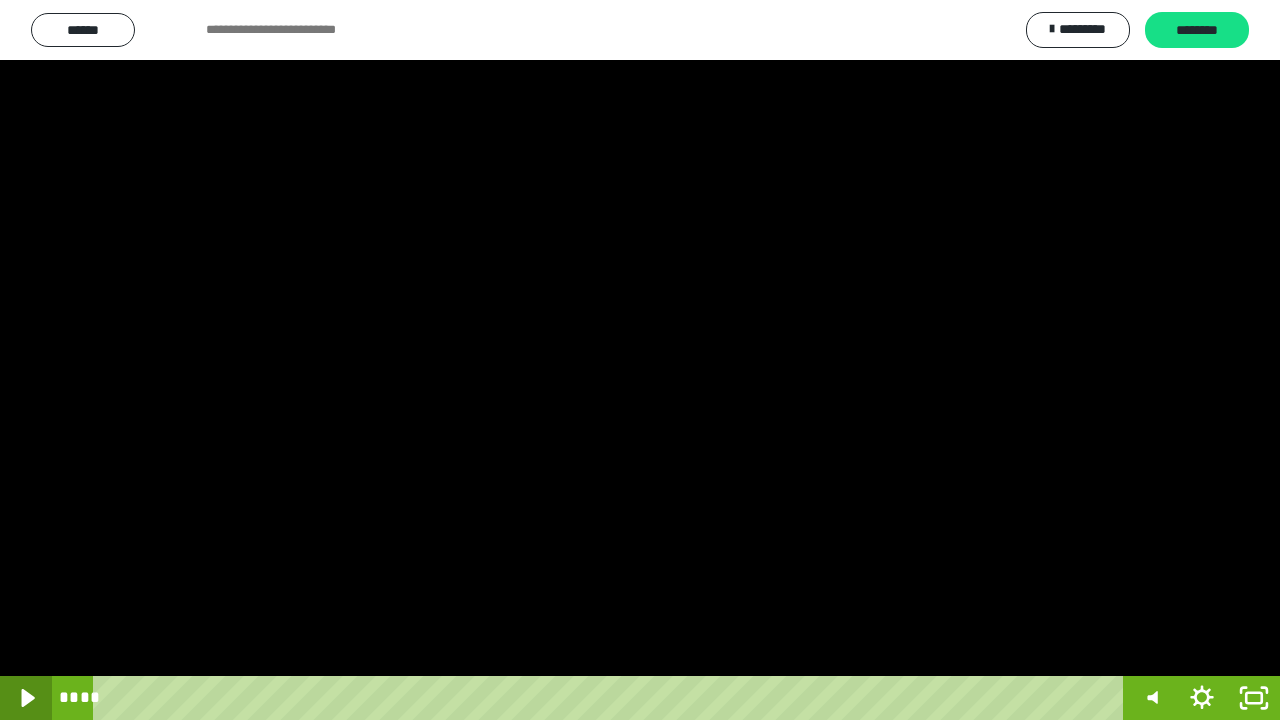 click 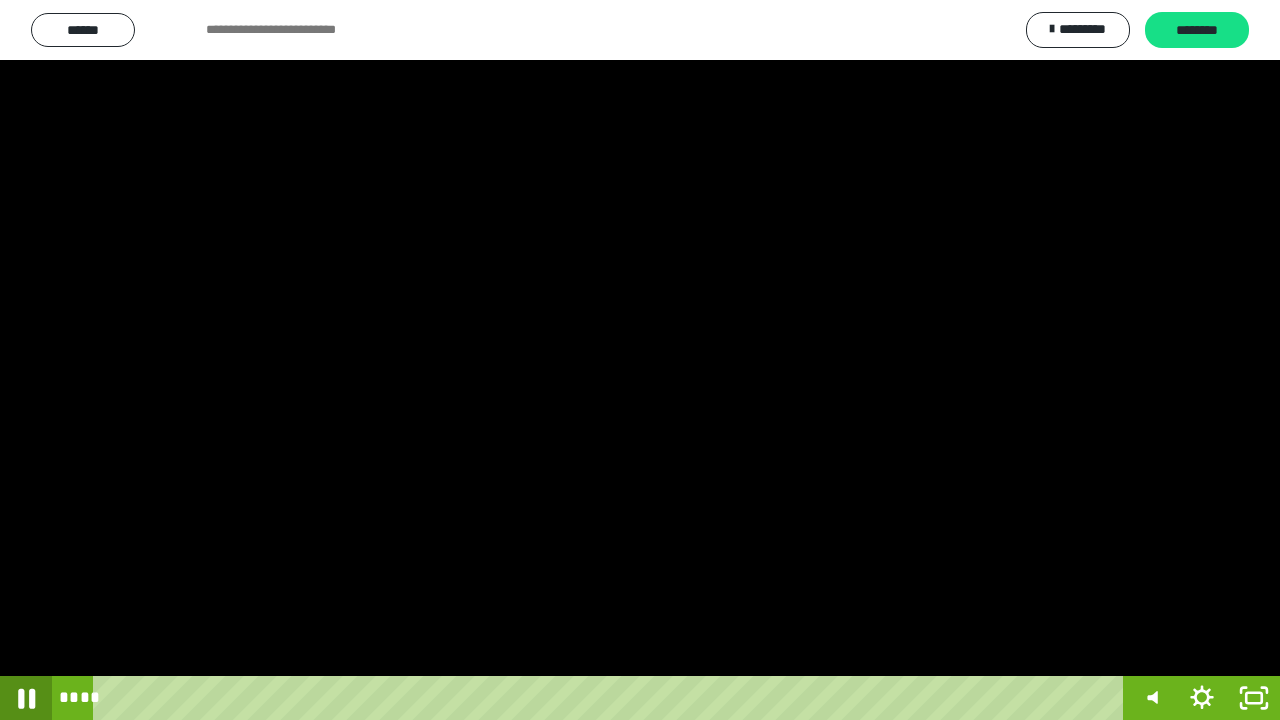 click 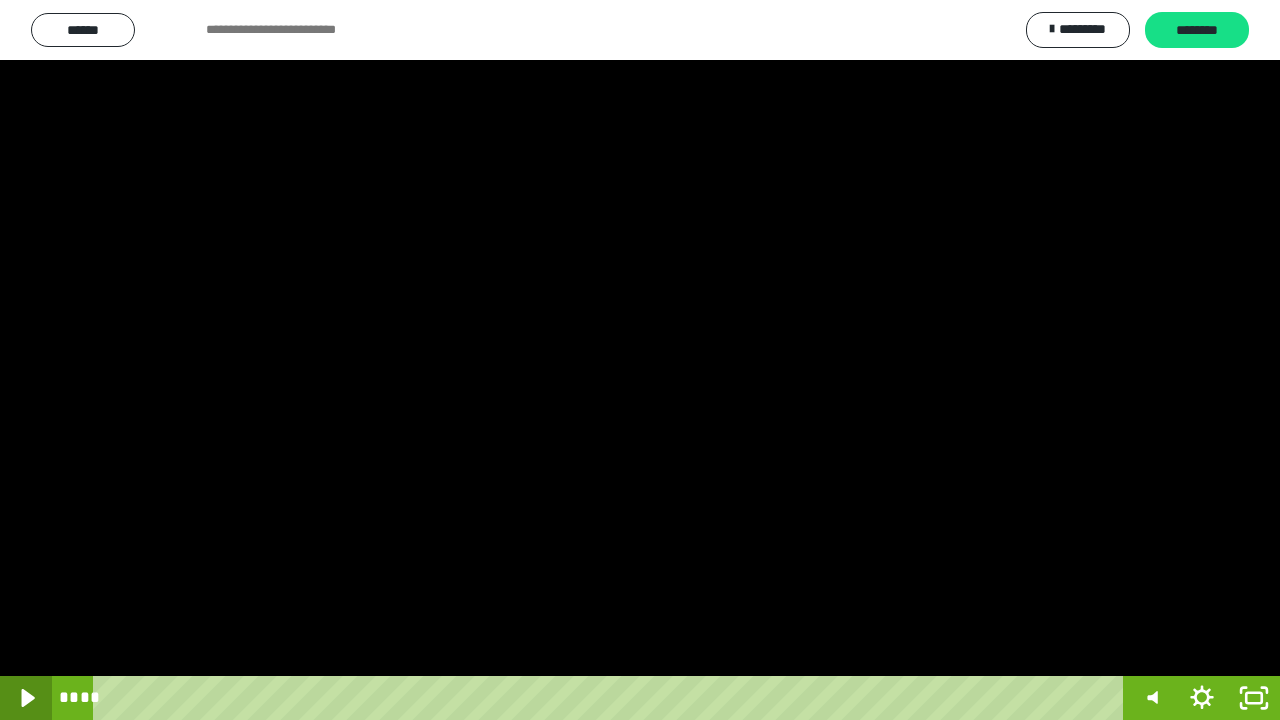 click 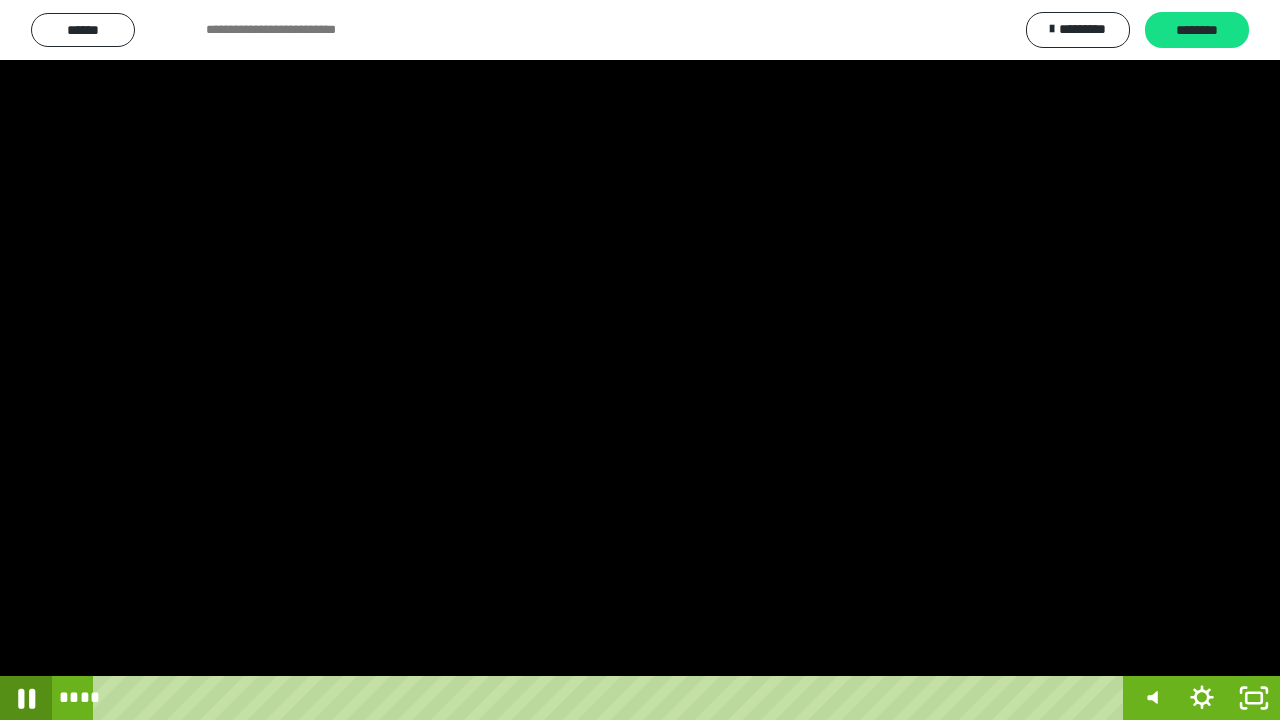 click 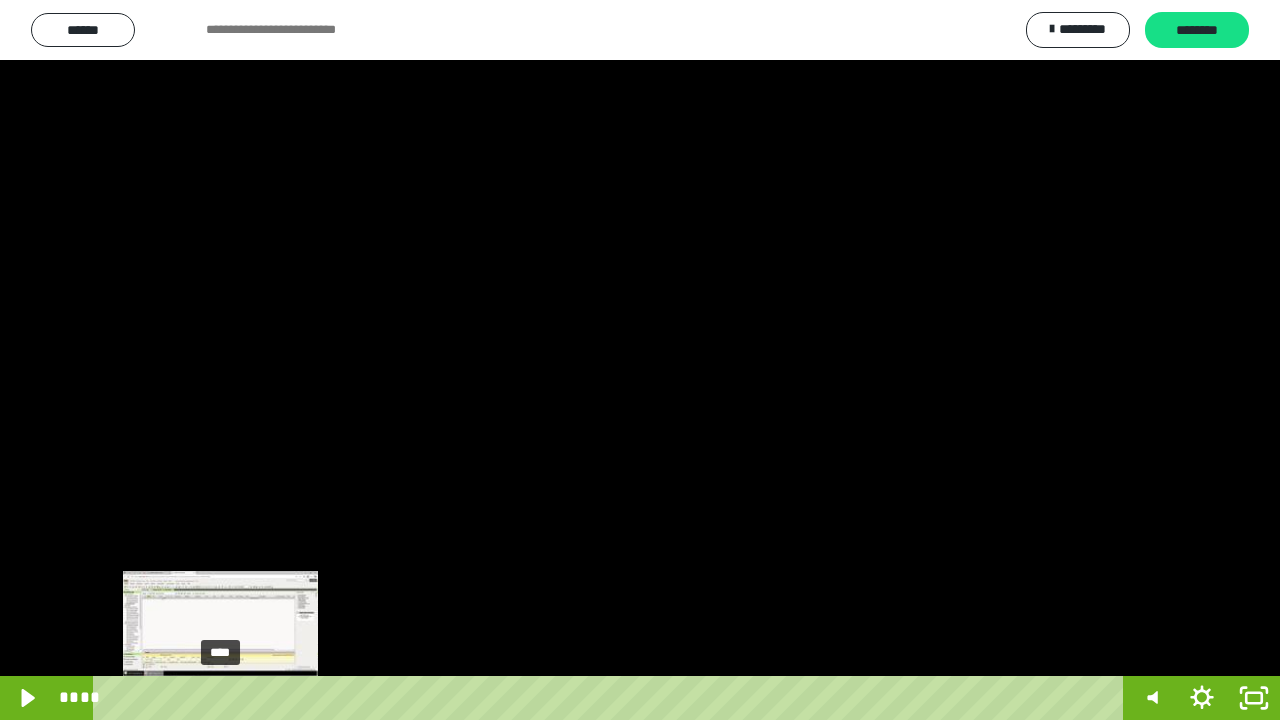 click on "****" at bounding box center (612, 698) 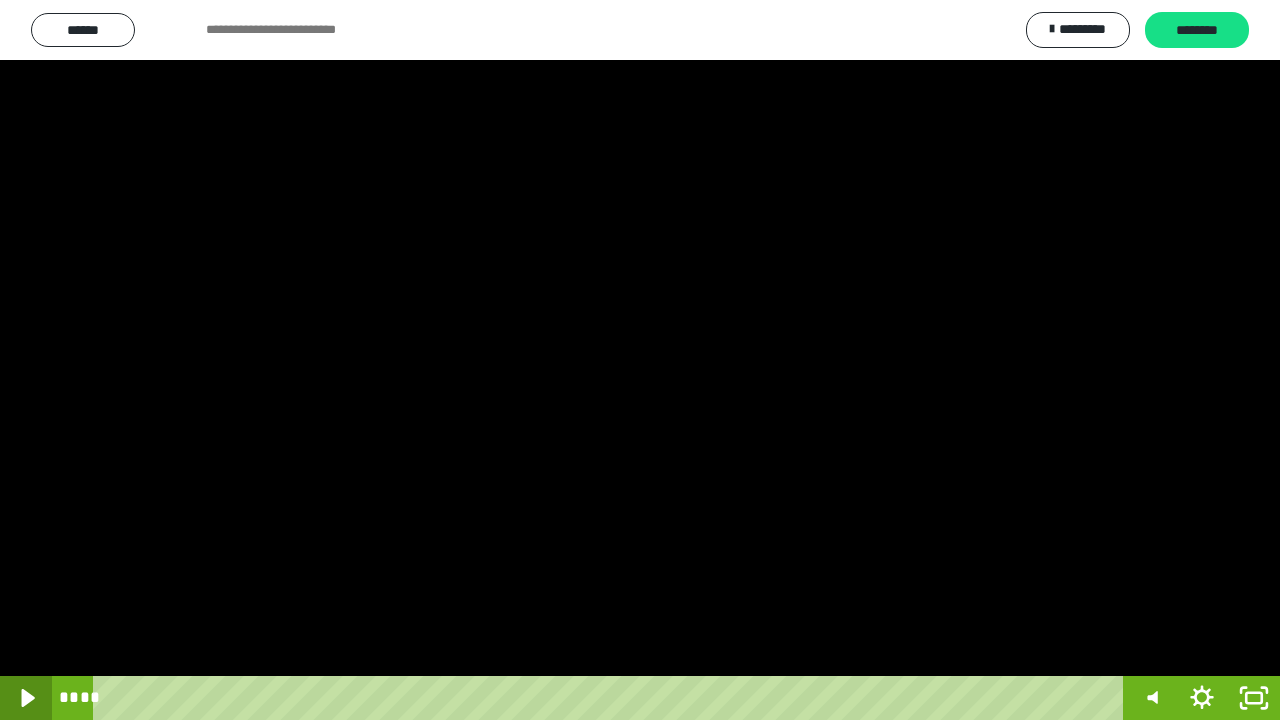 click 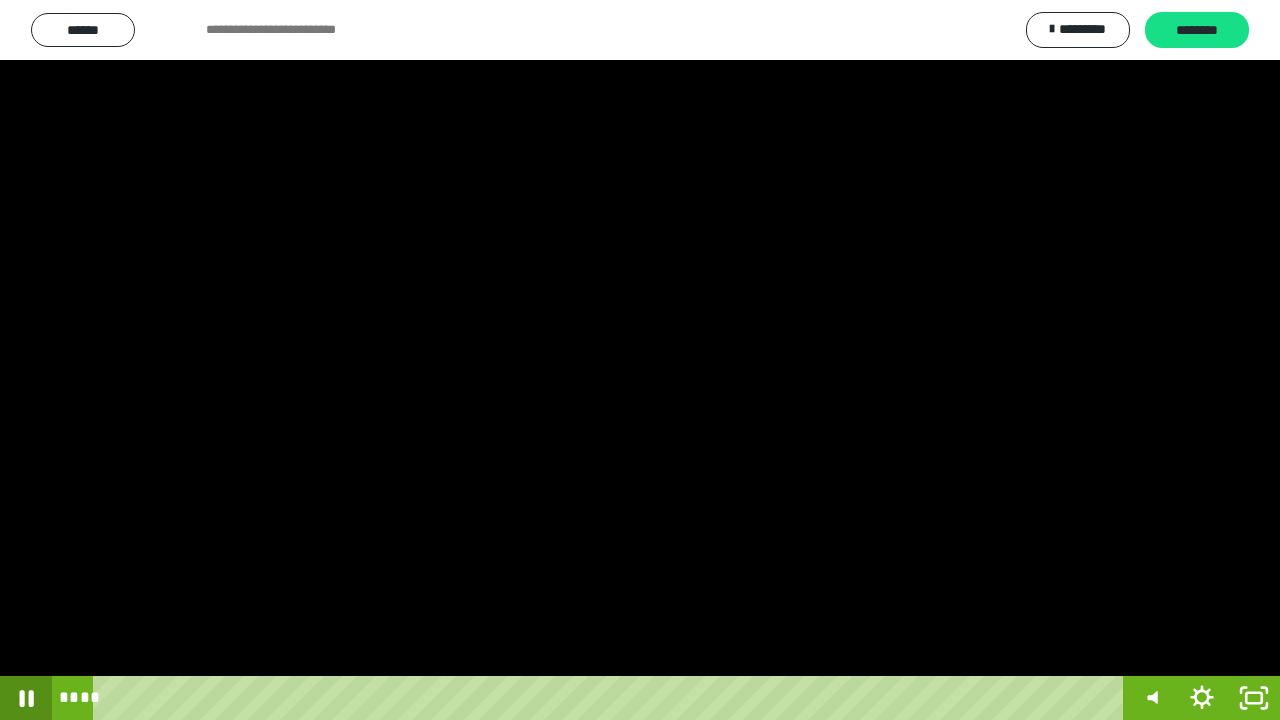 click 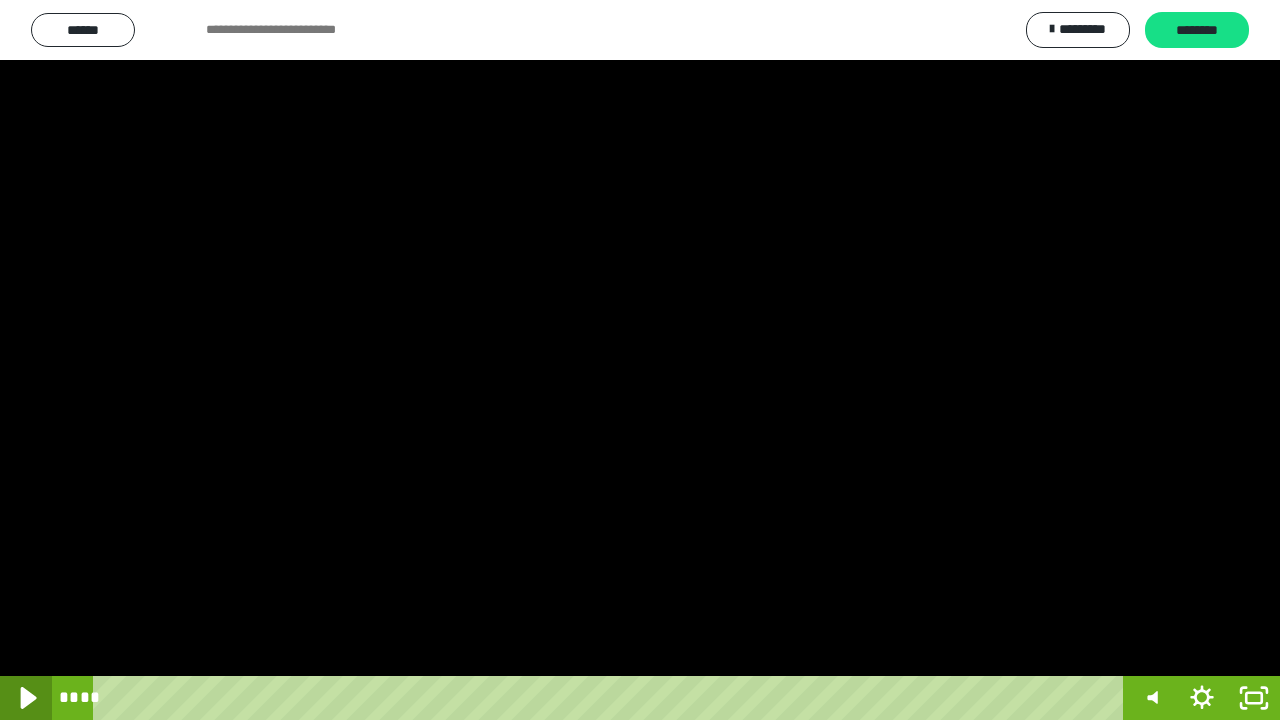 click 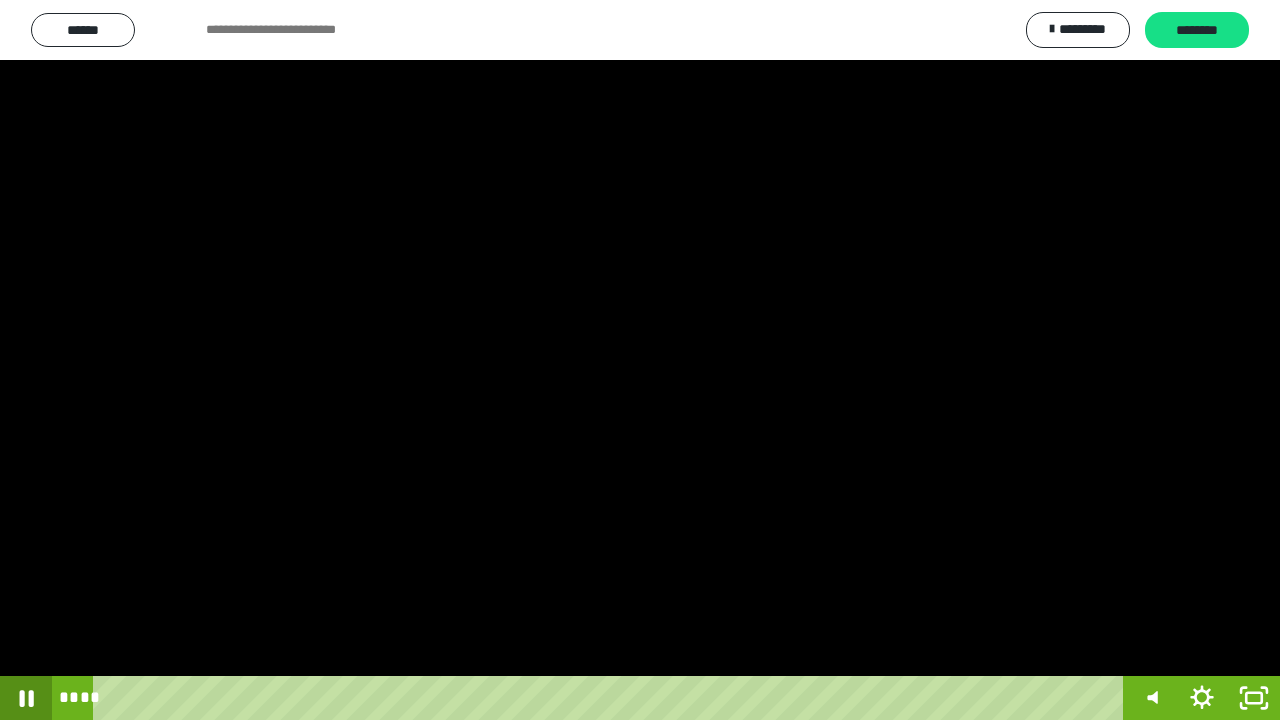click 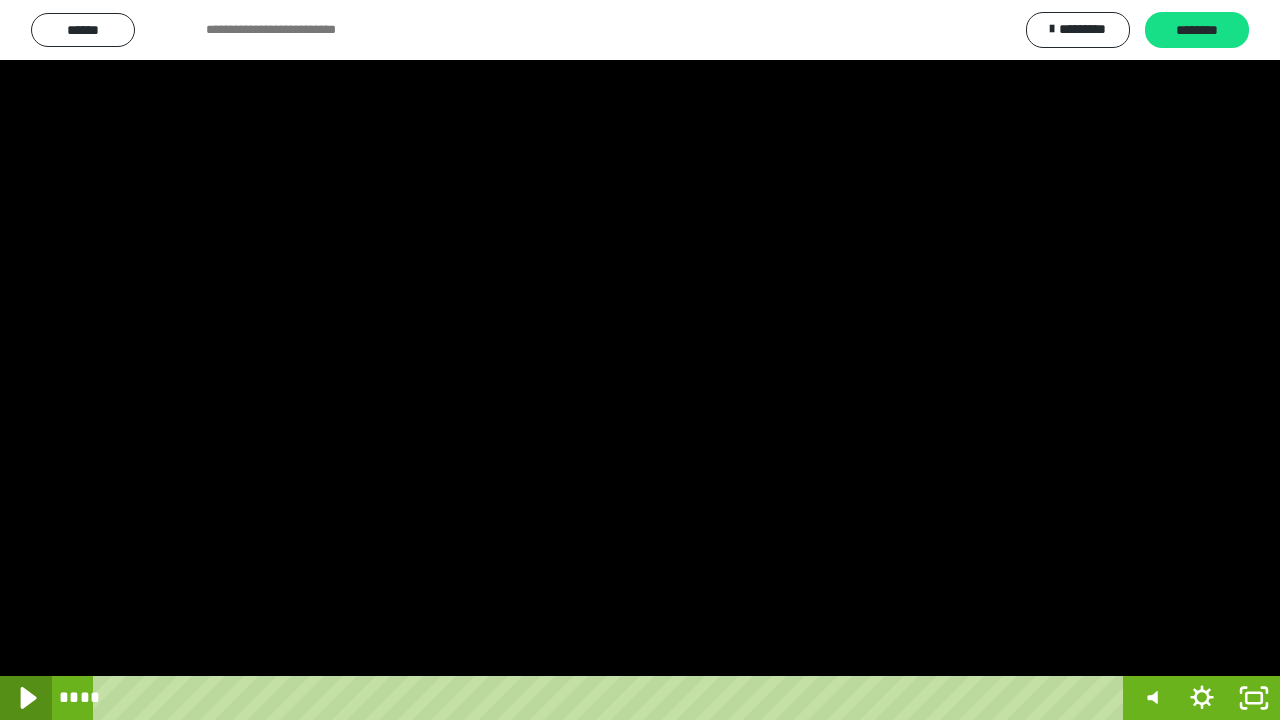click 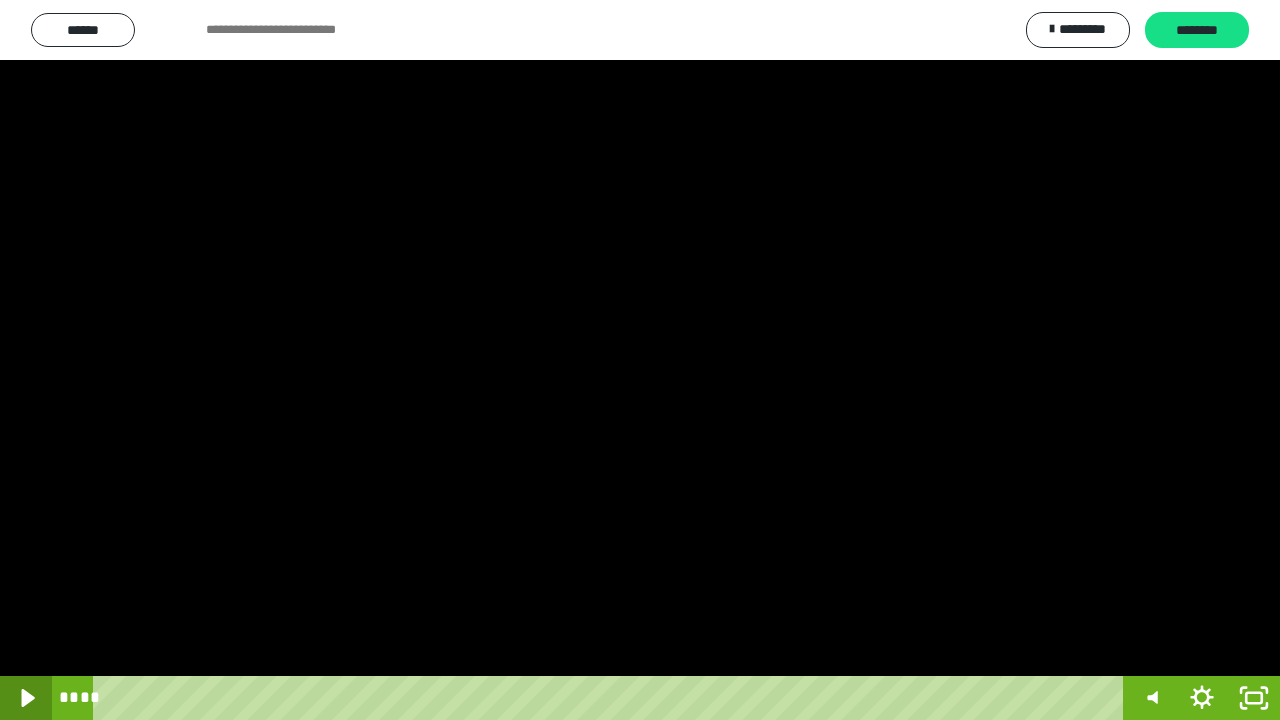 click 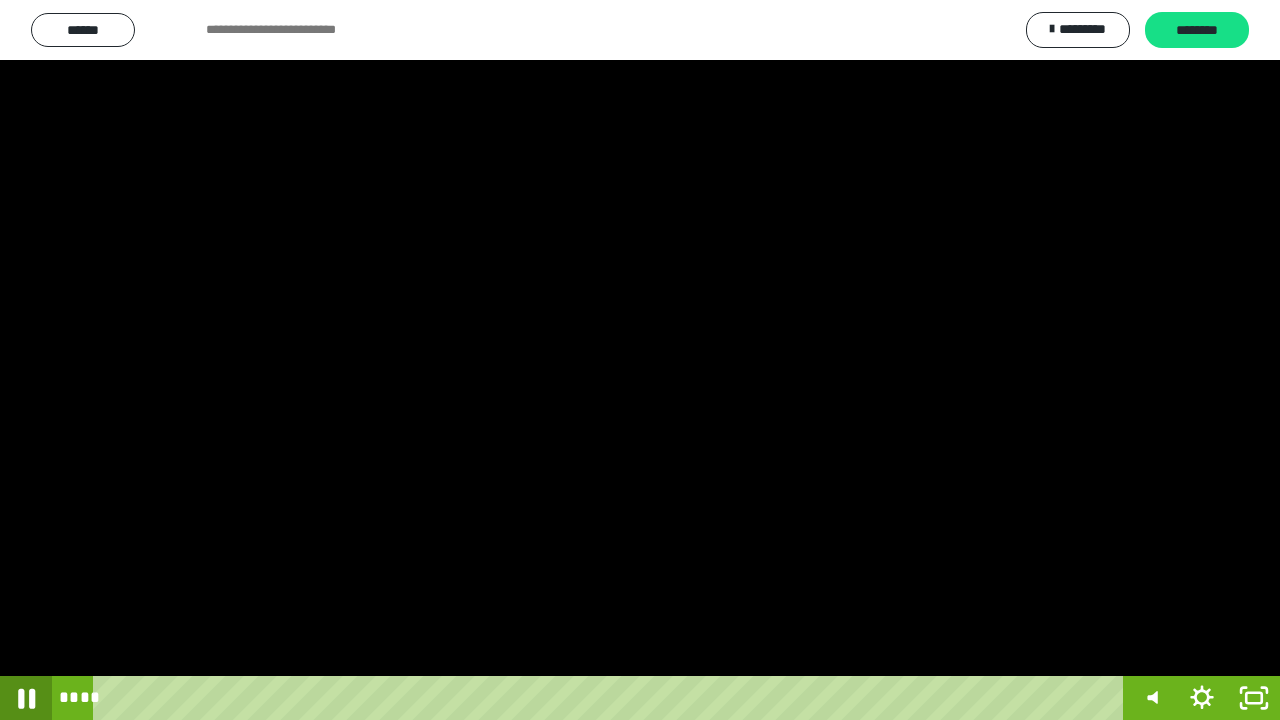 click 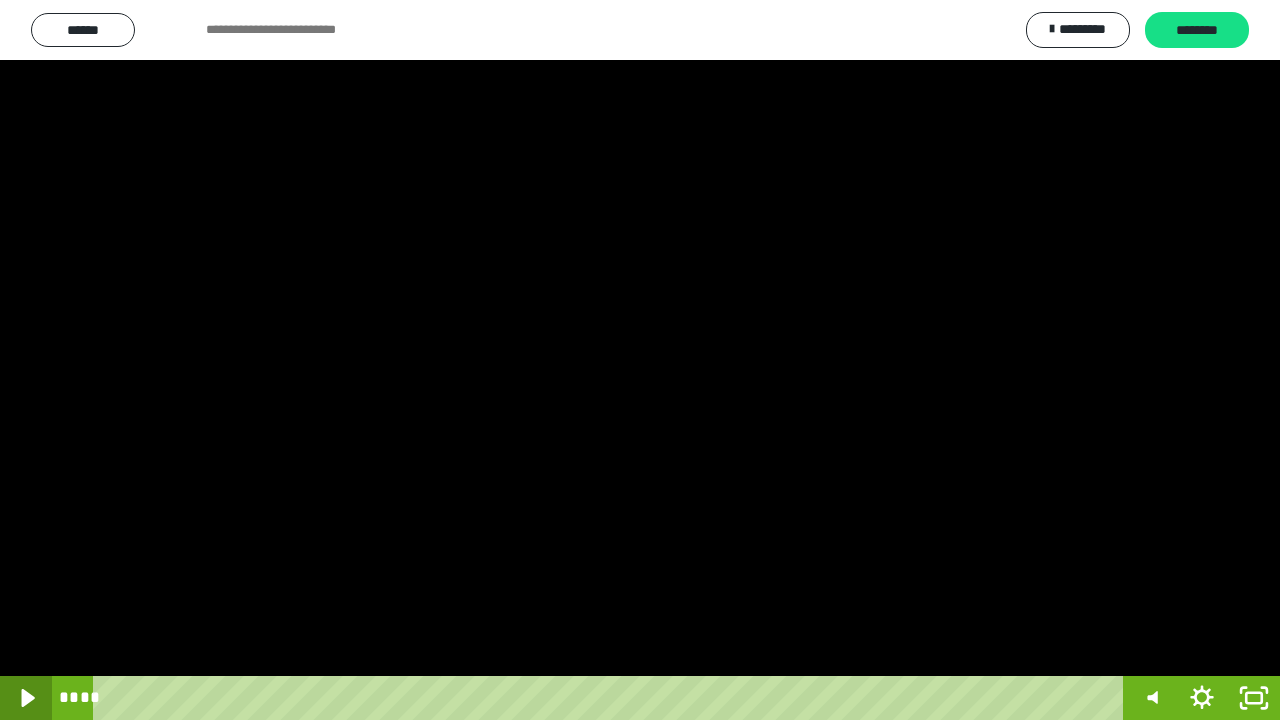 click 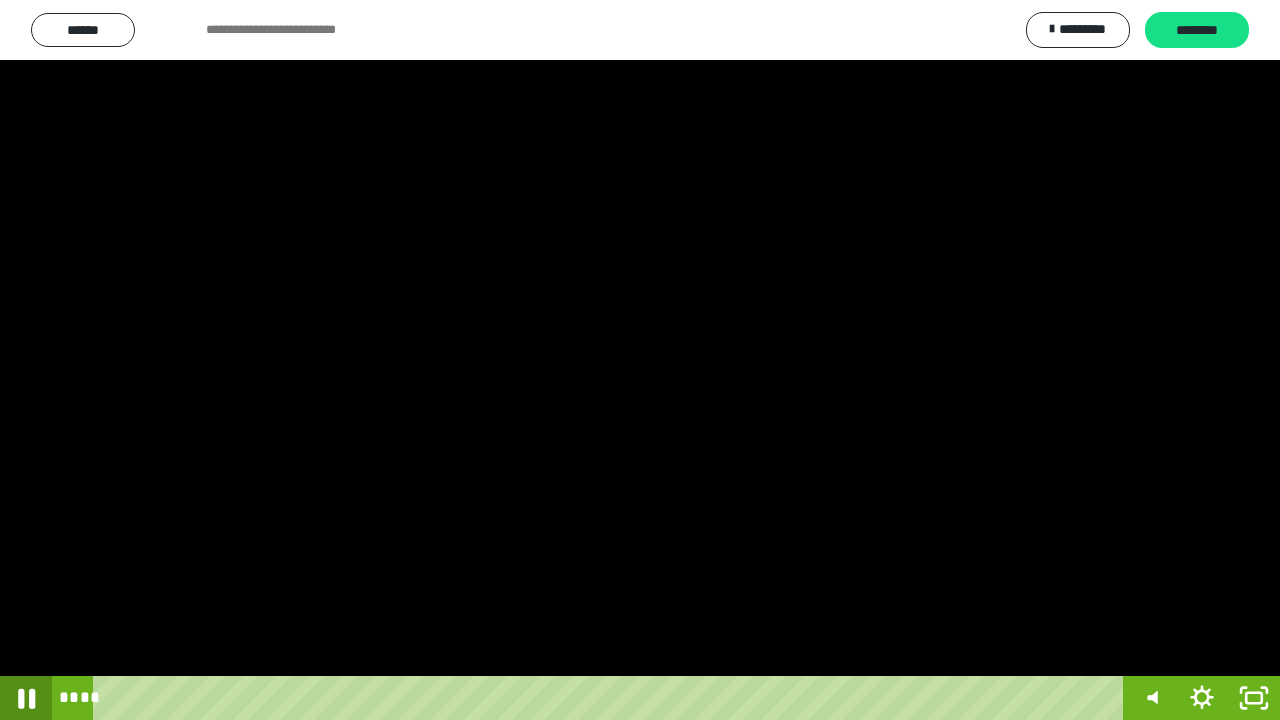 click 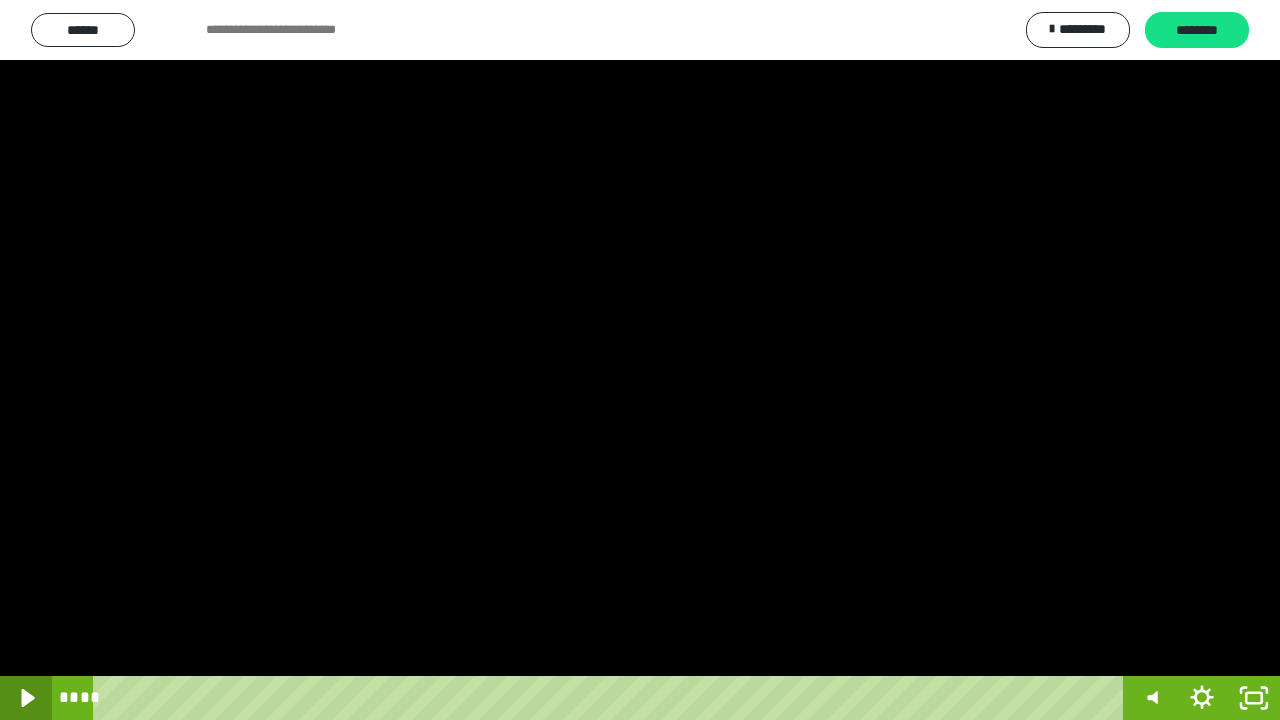 click 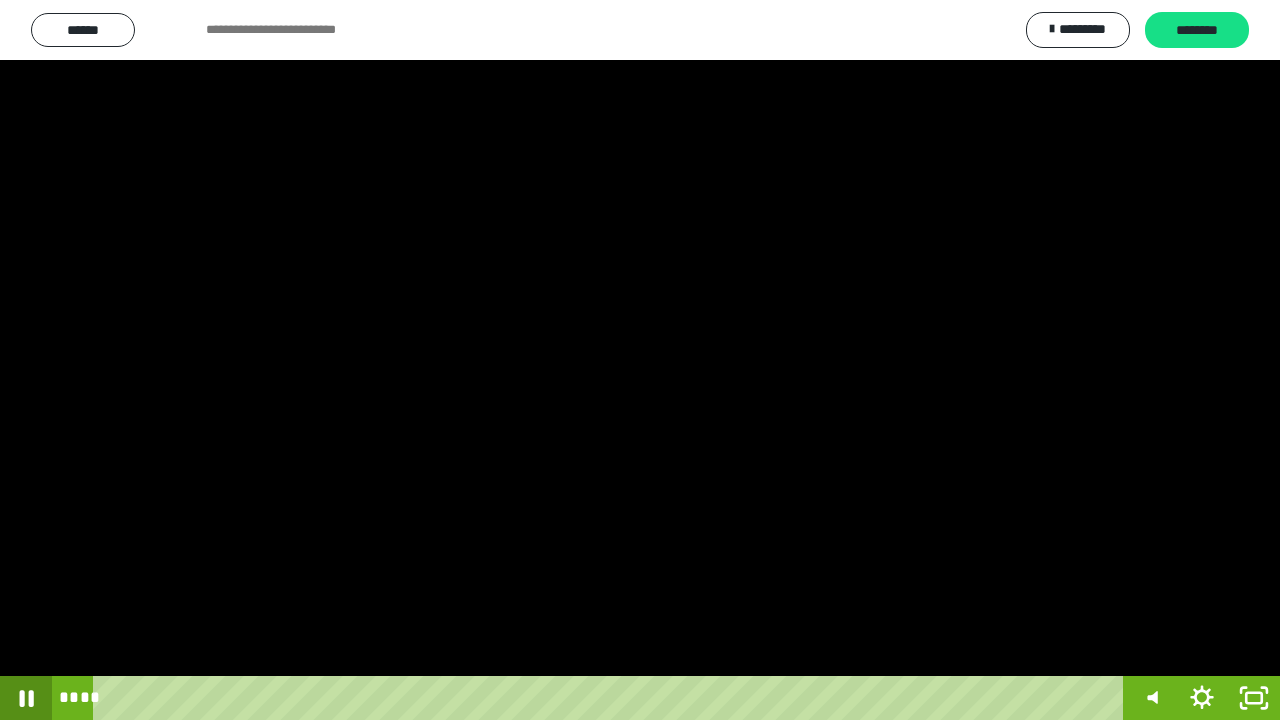 click 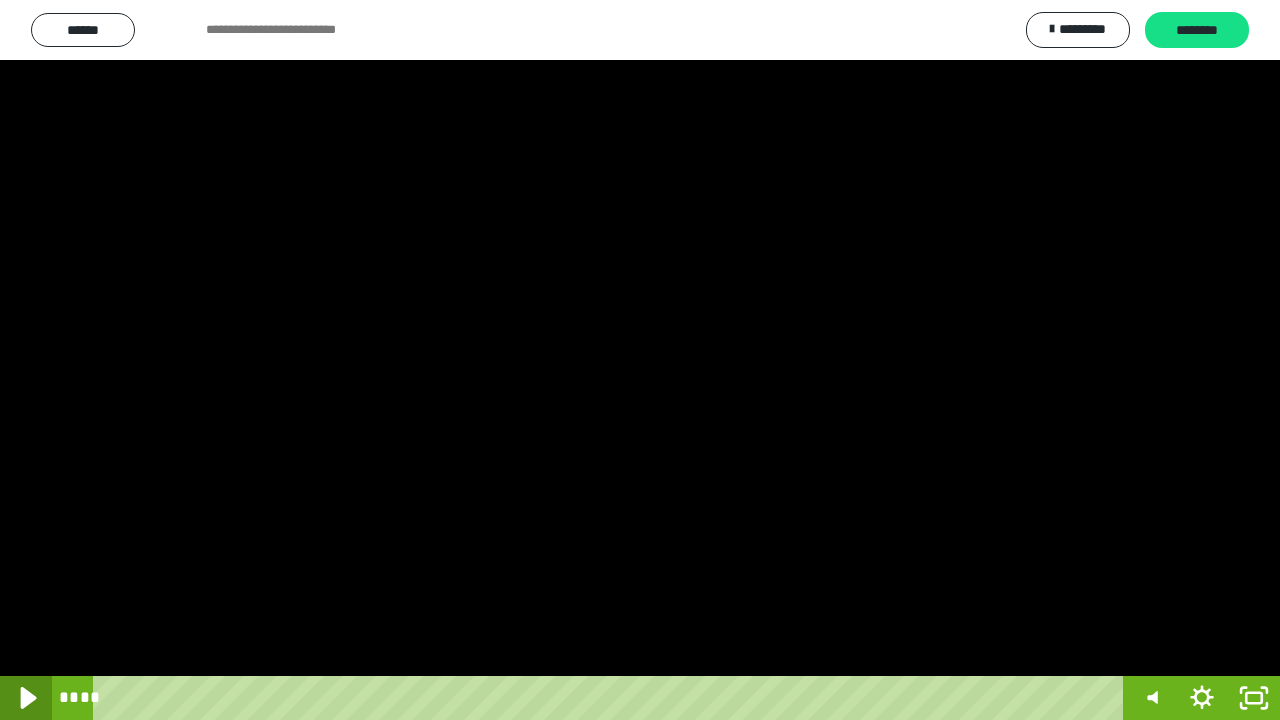 click 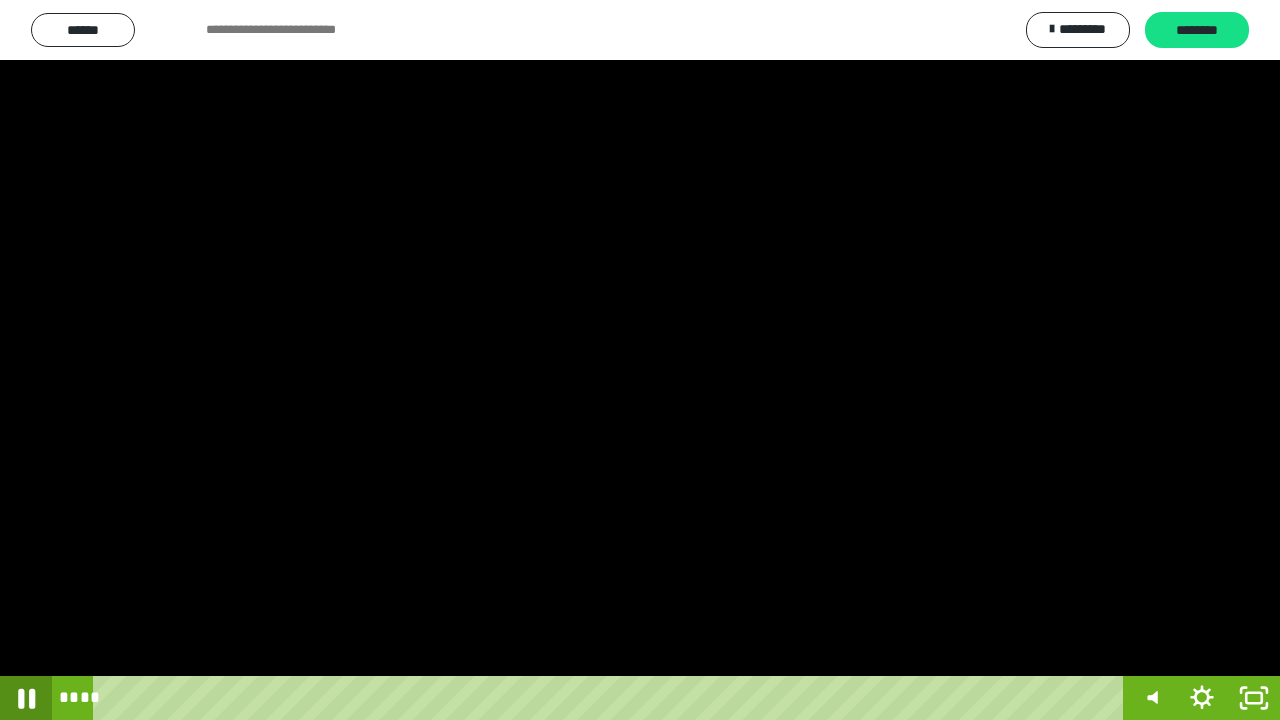 click 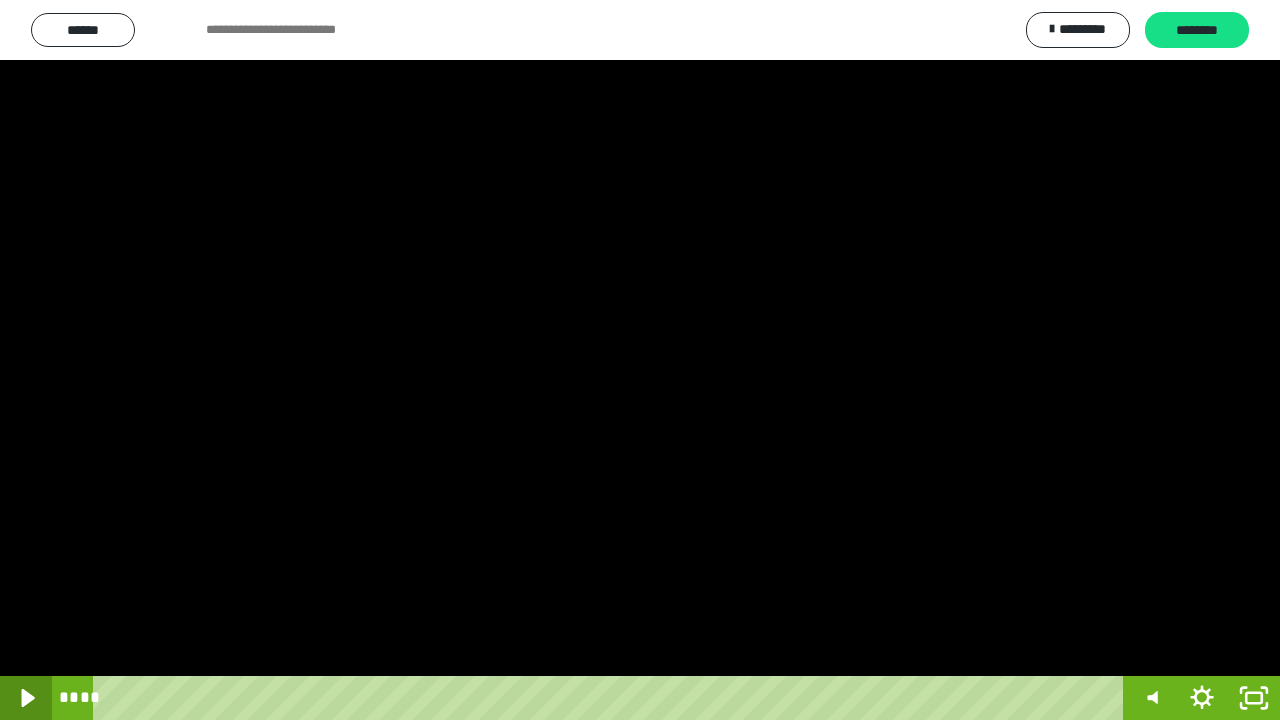 click 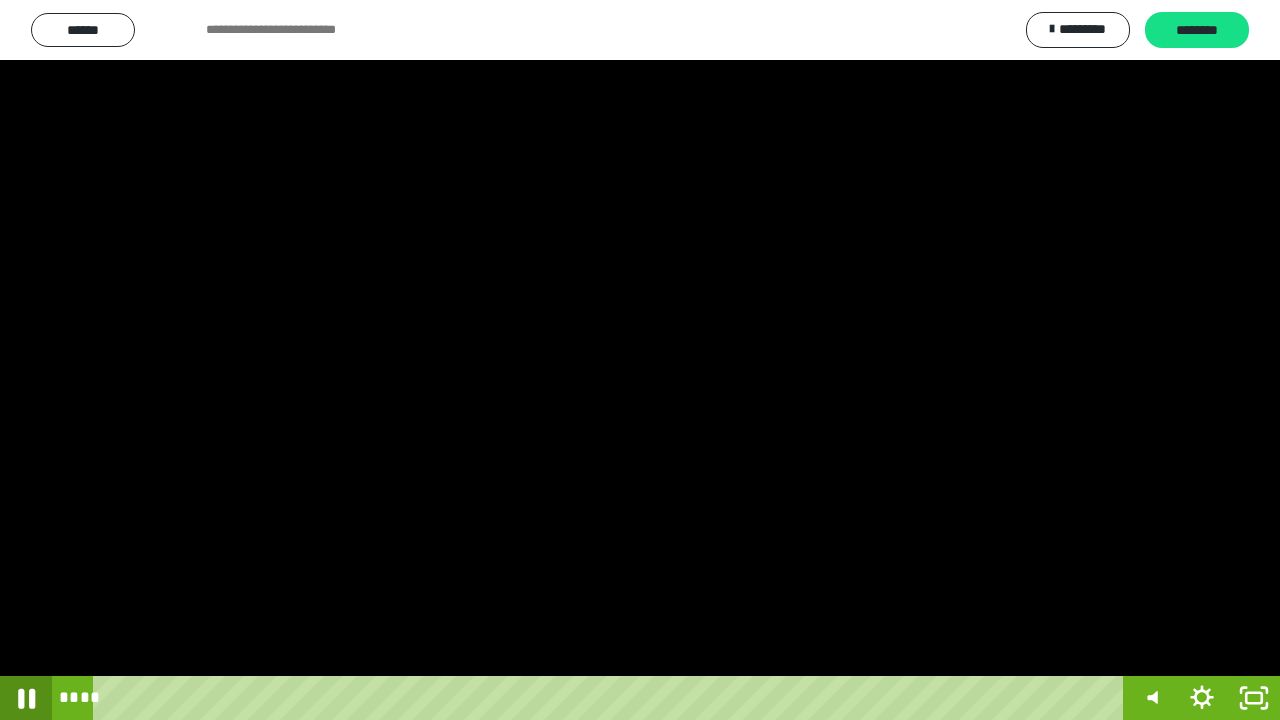 click 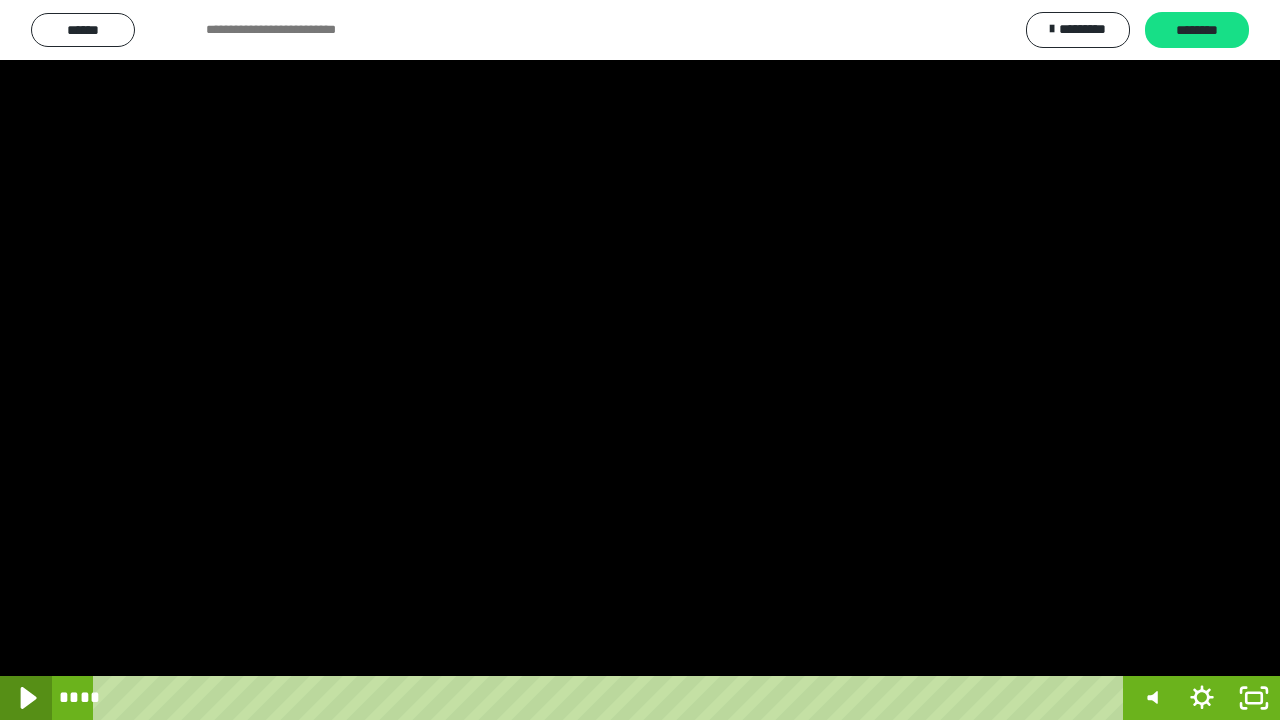 click 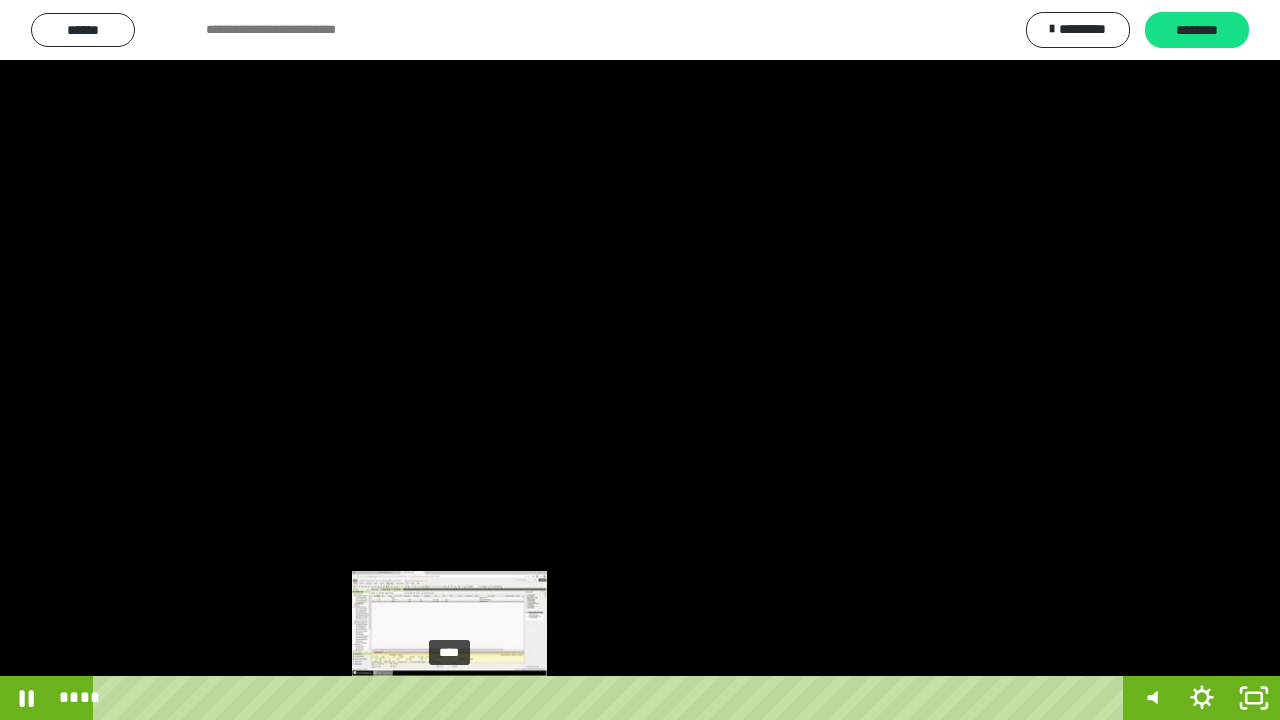 click on "****" at bounding box center (612, 698) 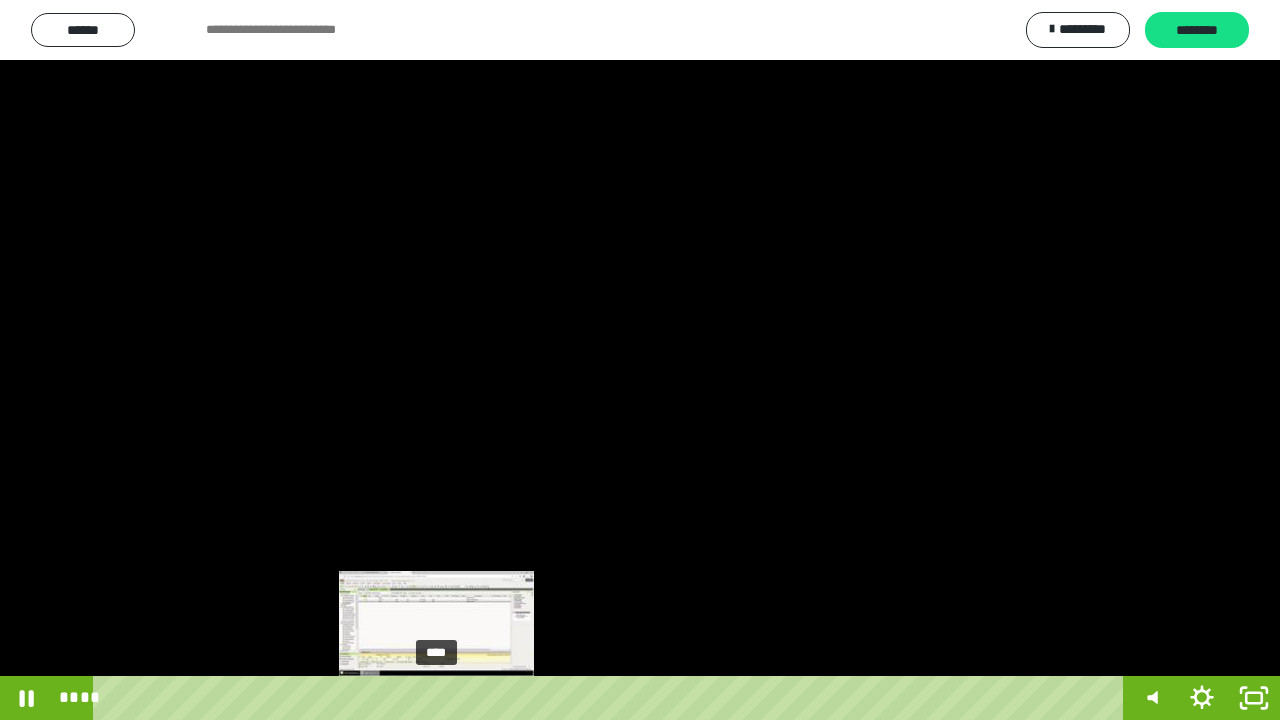click on "****" at bounding box center (612, 698) 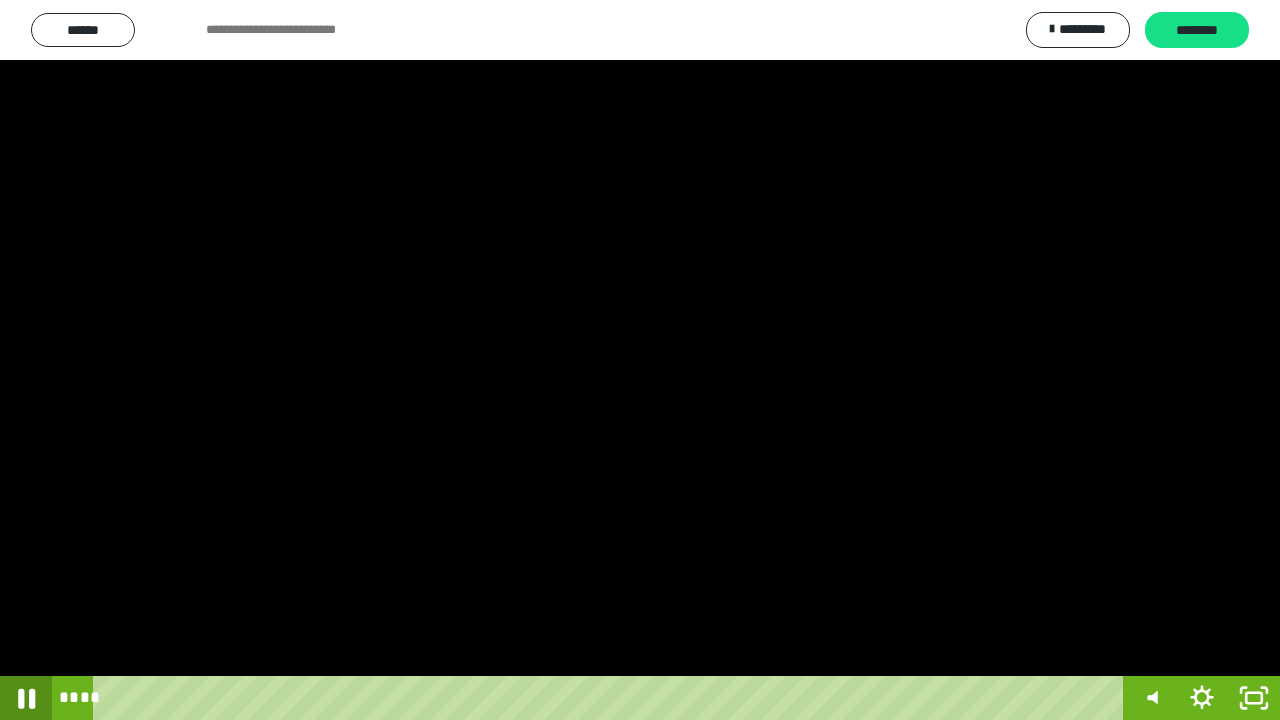 click 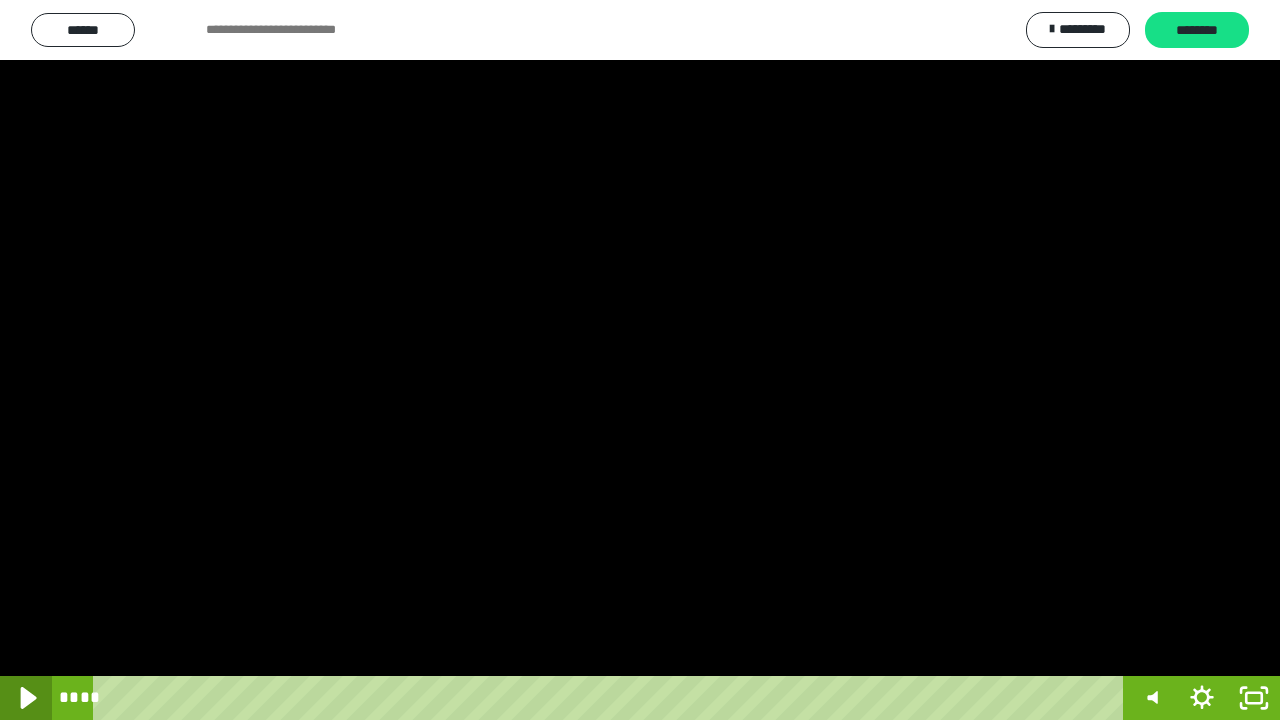 click 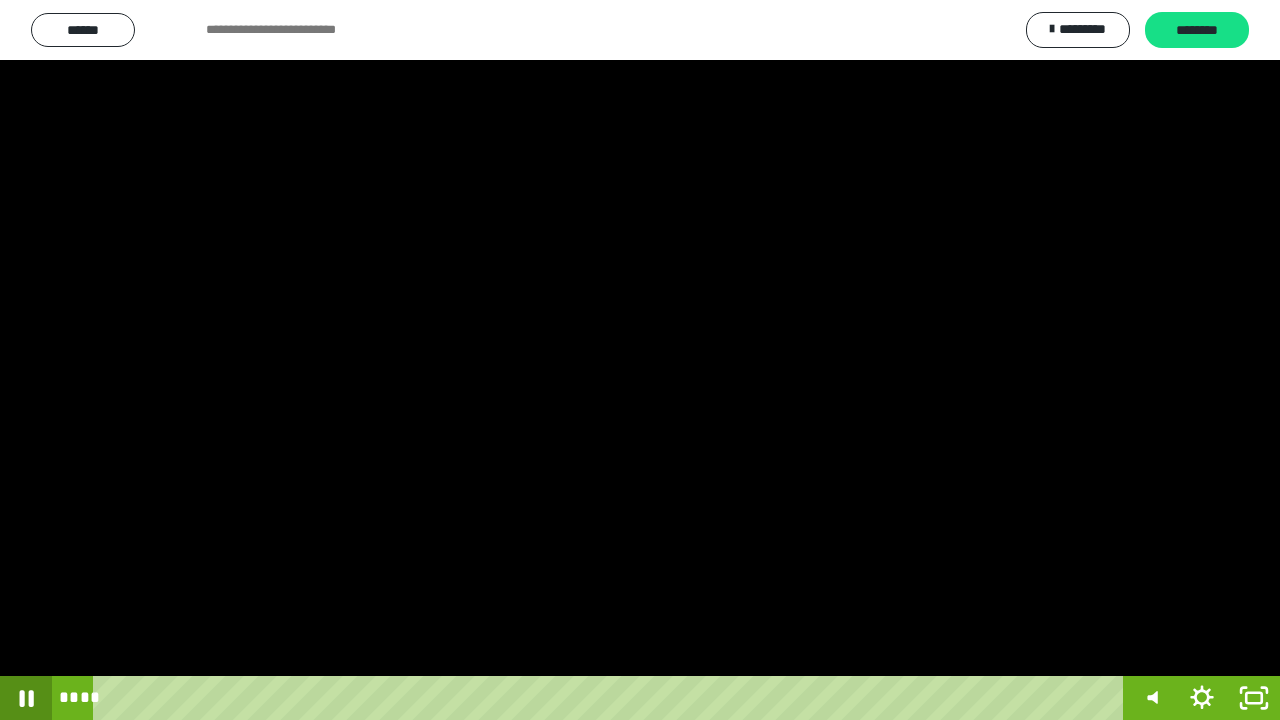 click 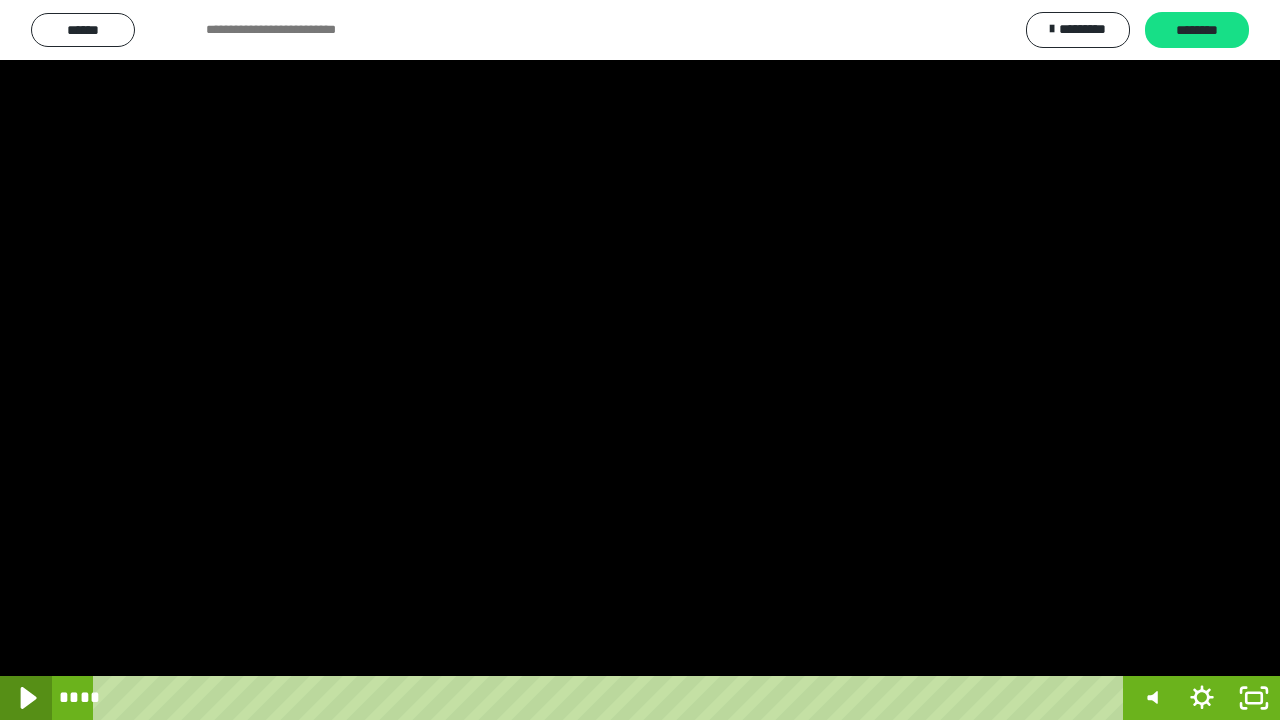 click 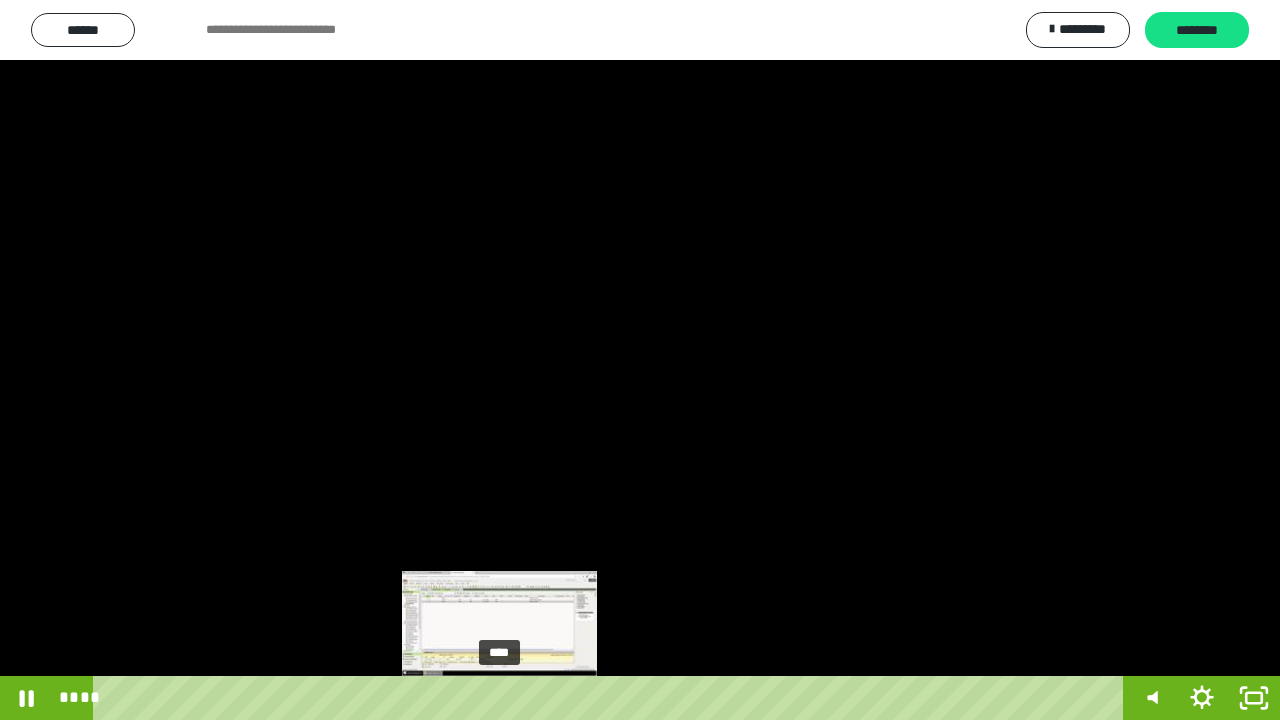 click on "****" at bounding box center [612, 698] 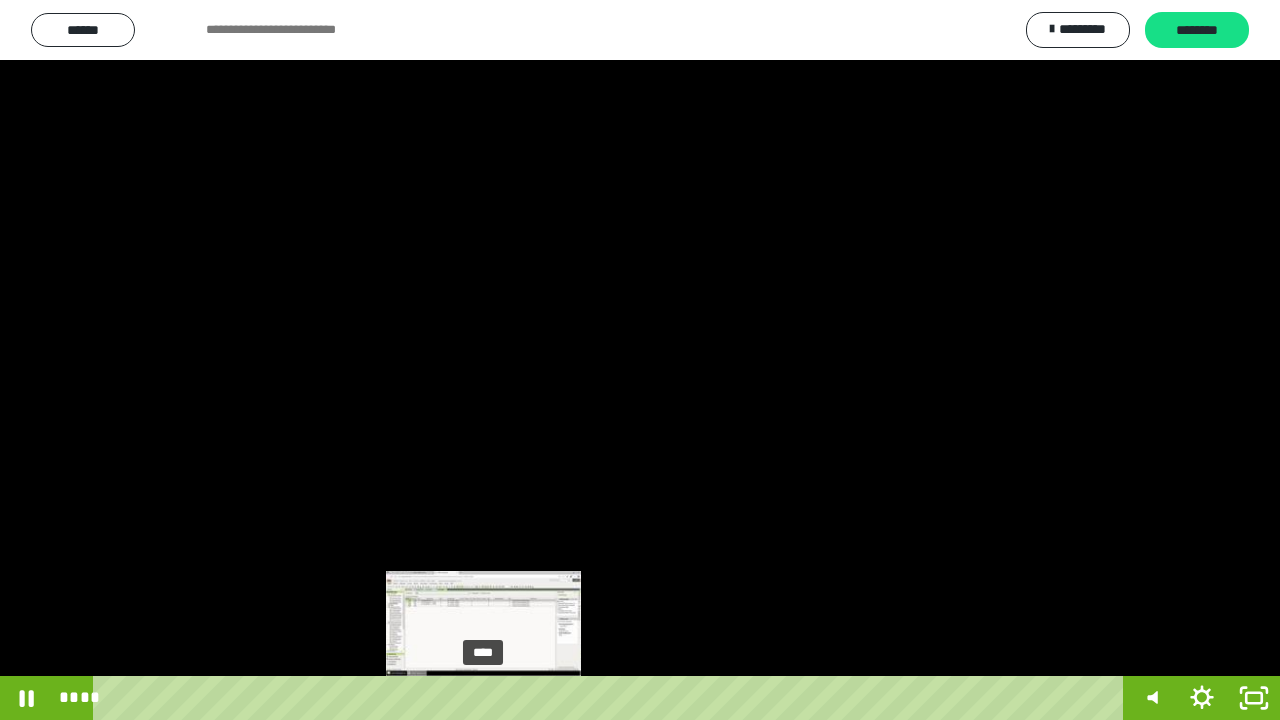 click on "****" at bounding box center [612, 698] 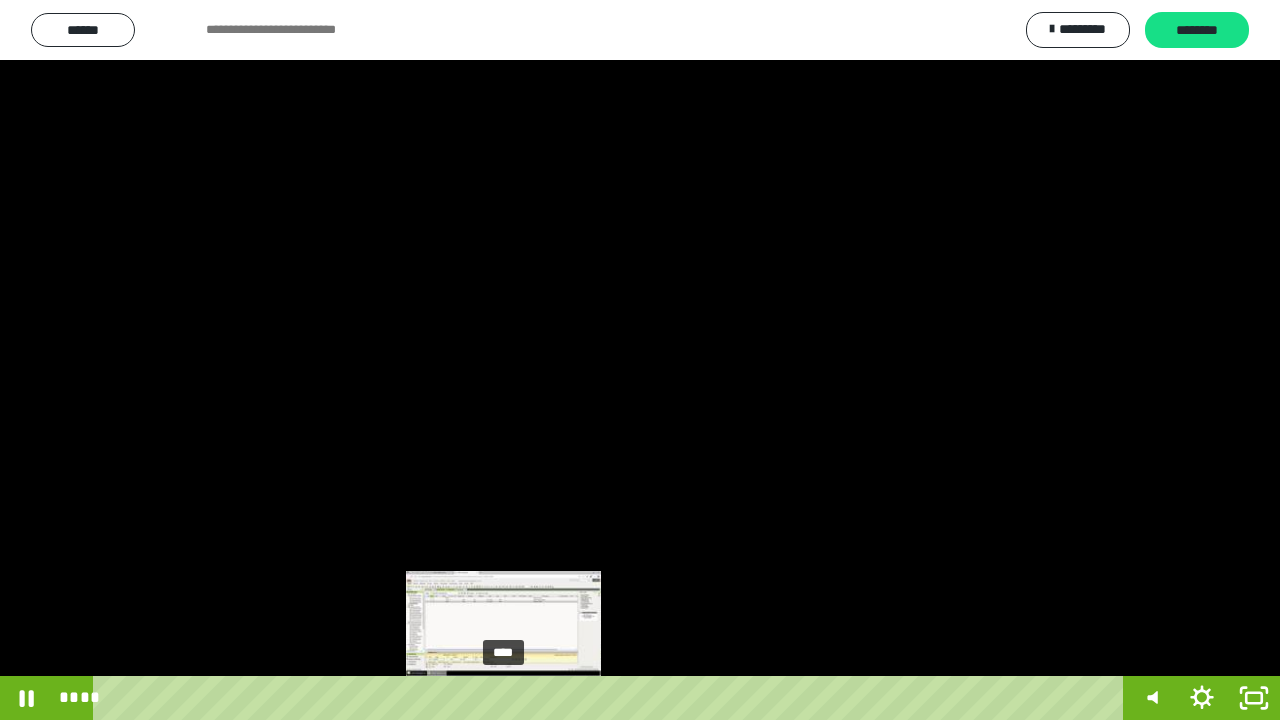 click on "****" at bounding box center [612, 698] 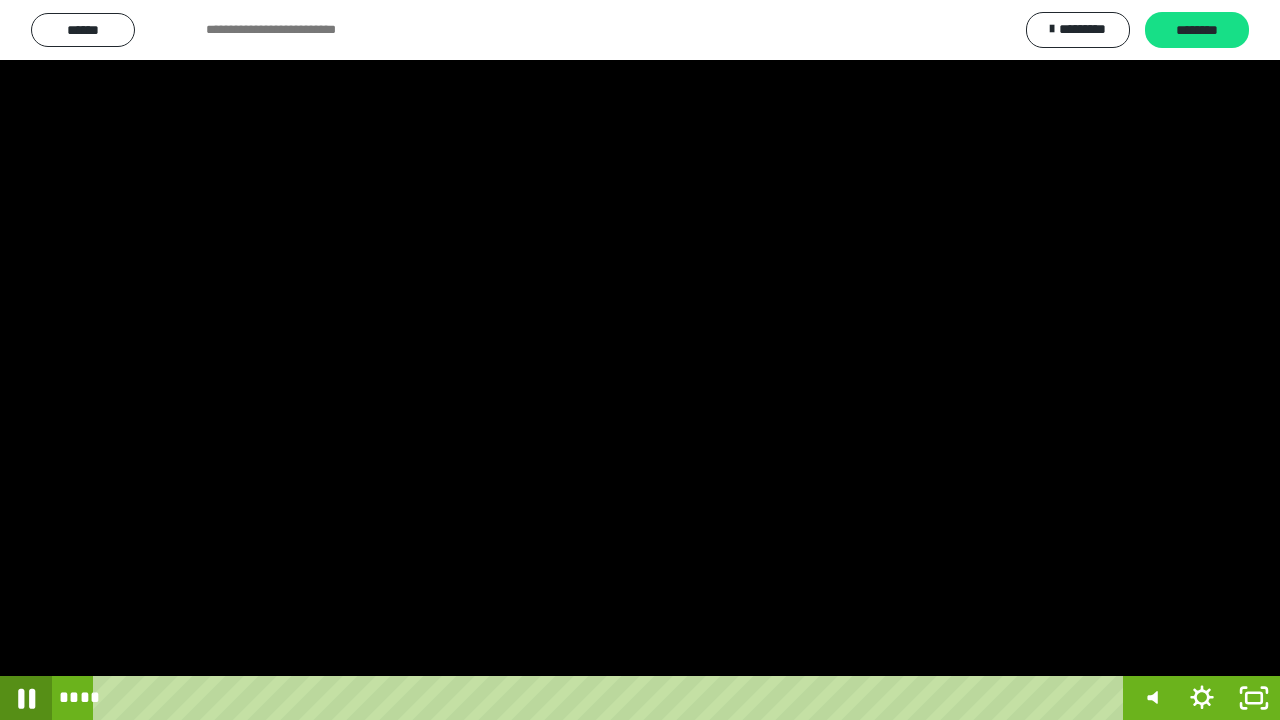 click 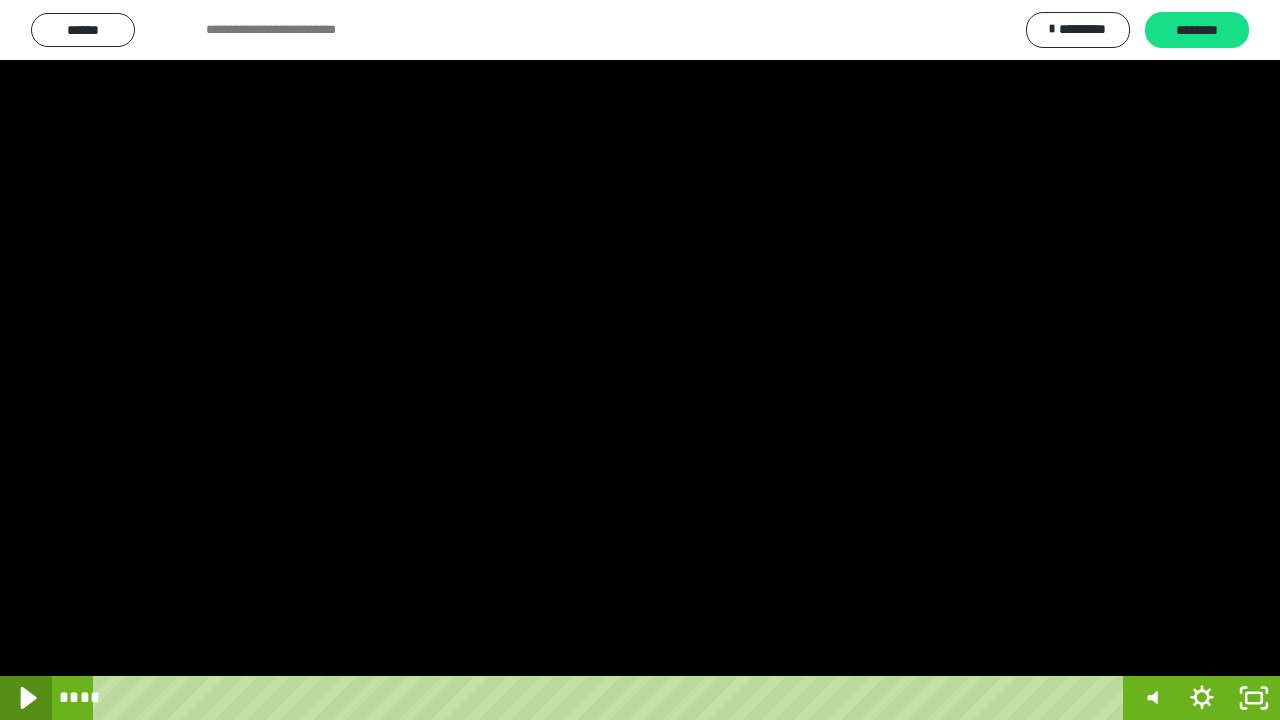 click 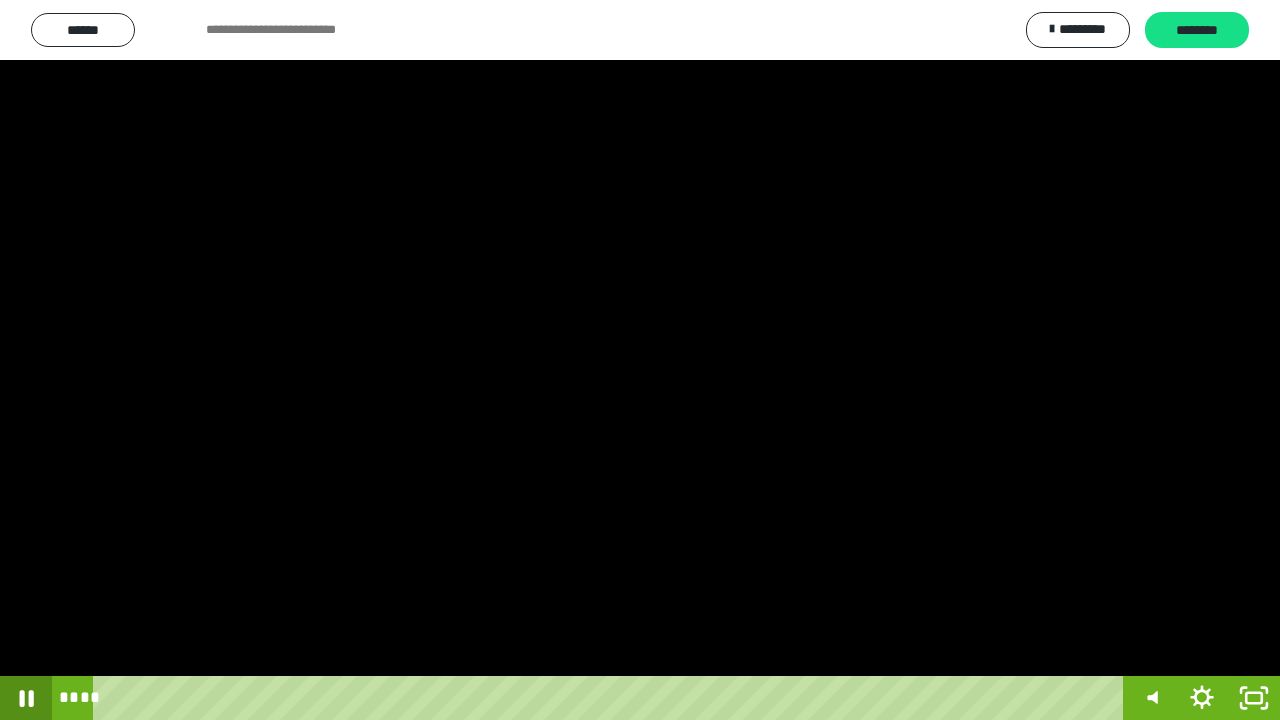 click 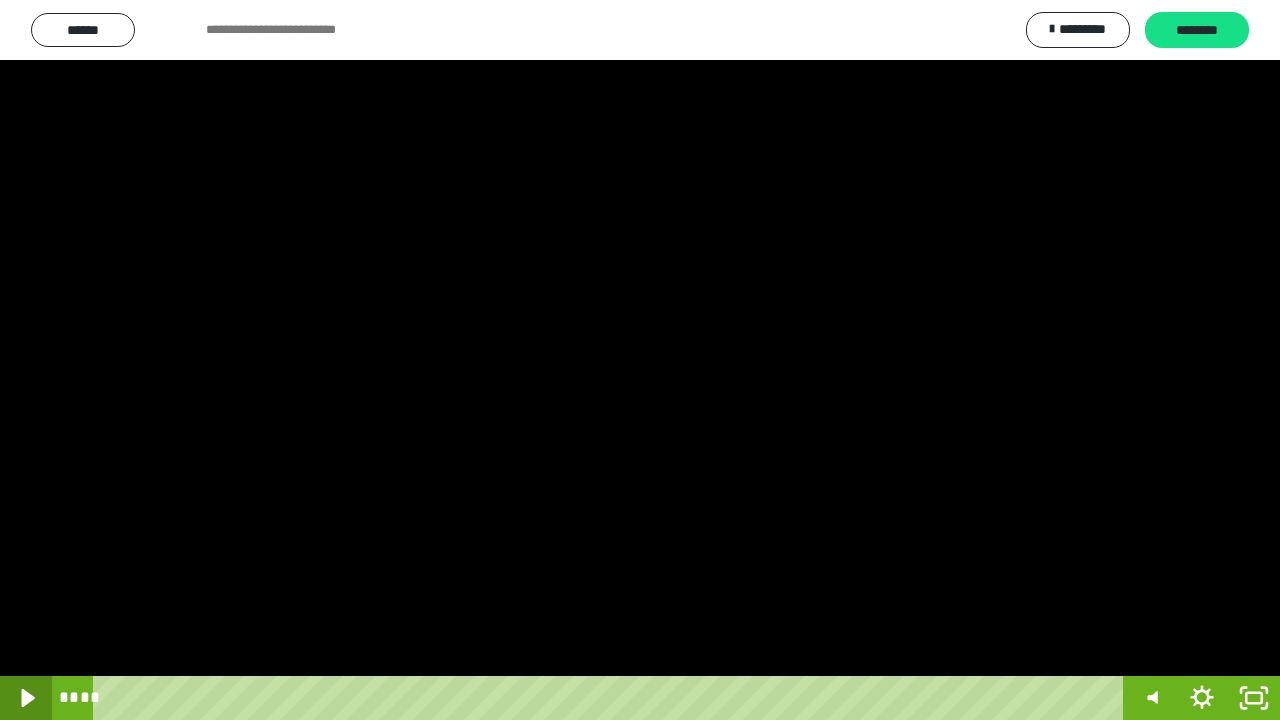 click 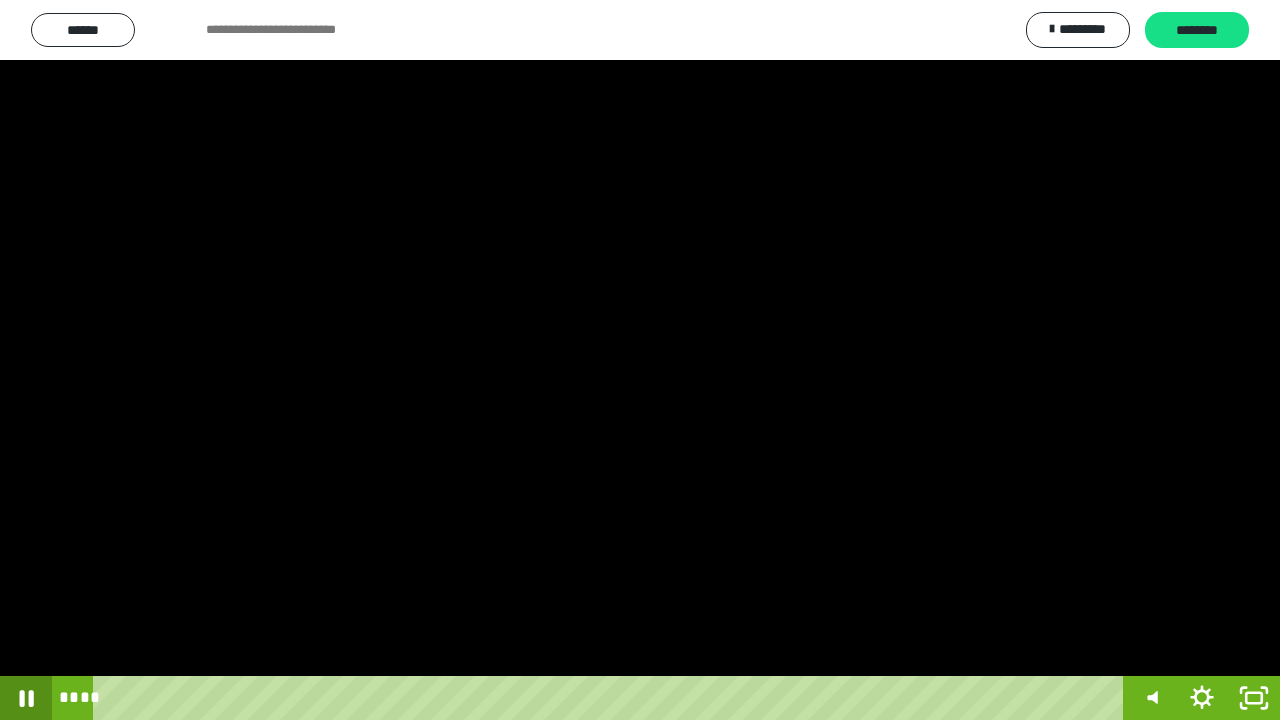 click 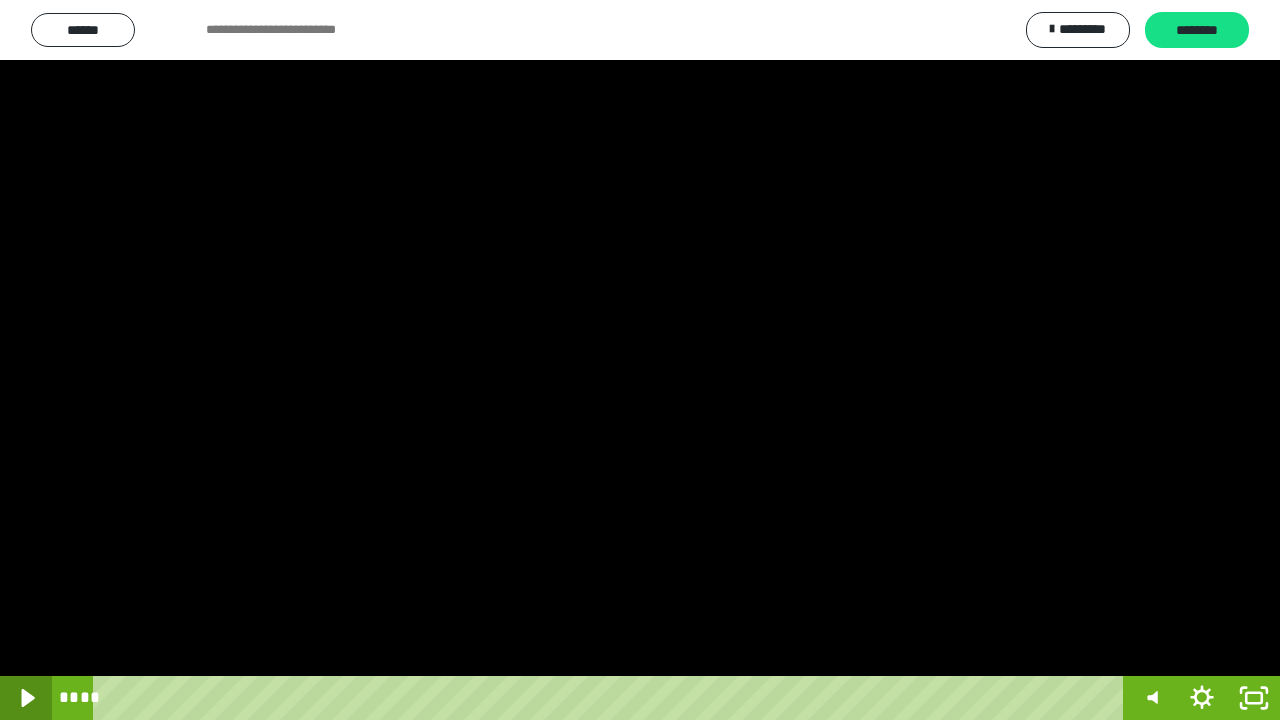 click 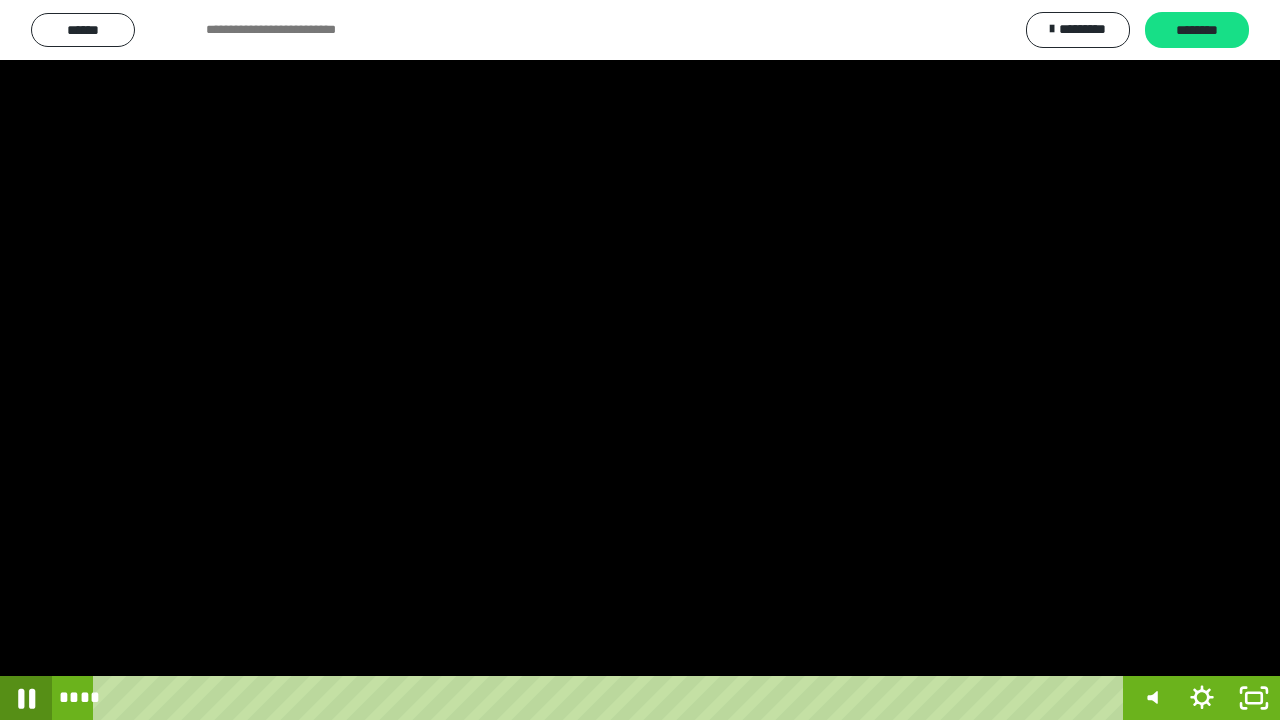 click 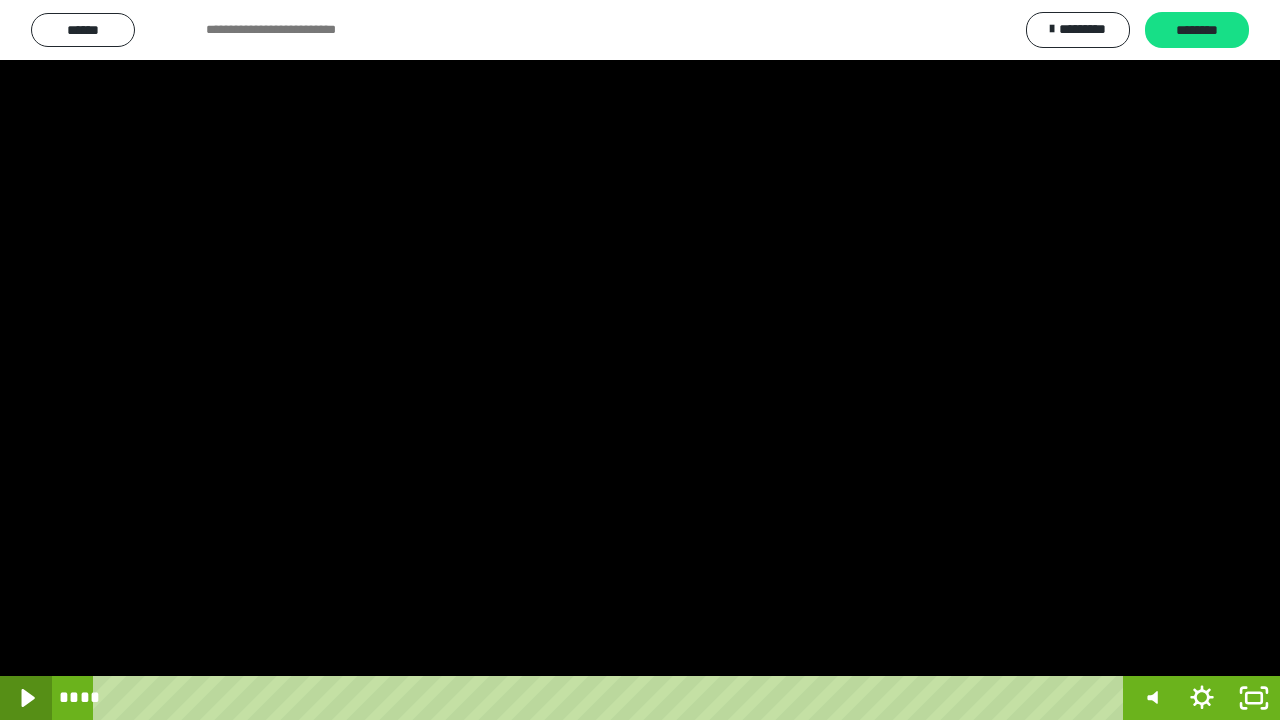 click 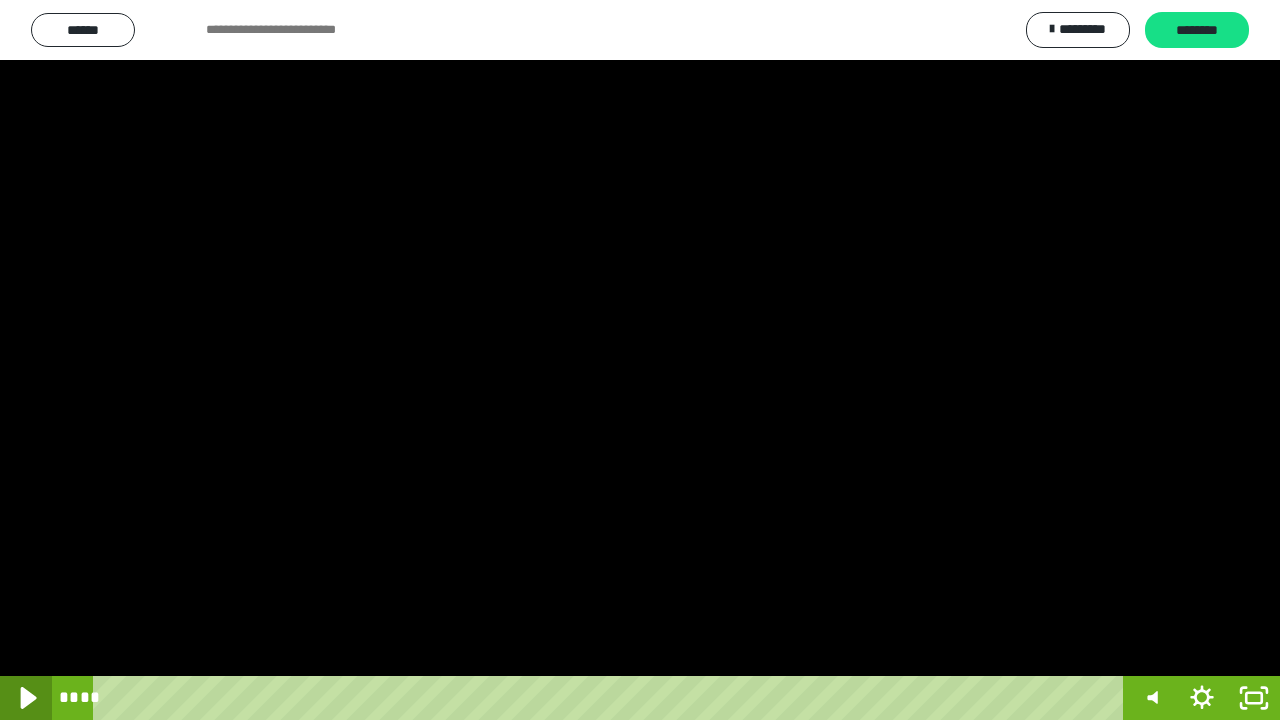 click 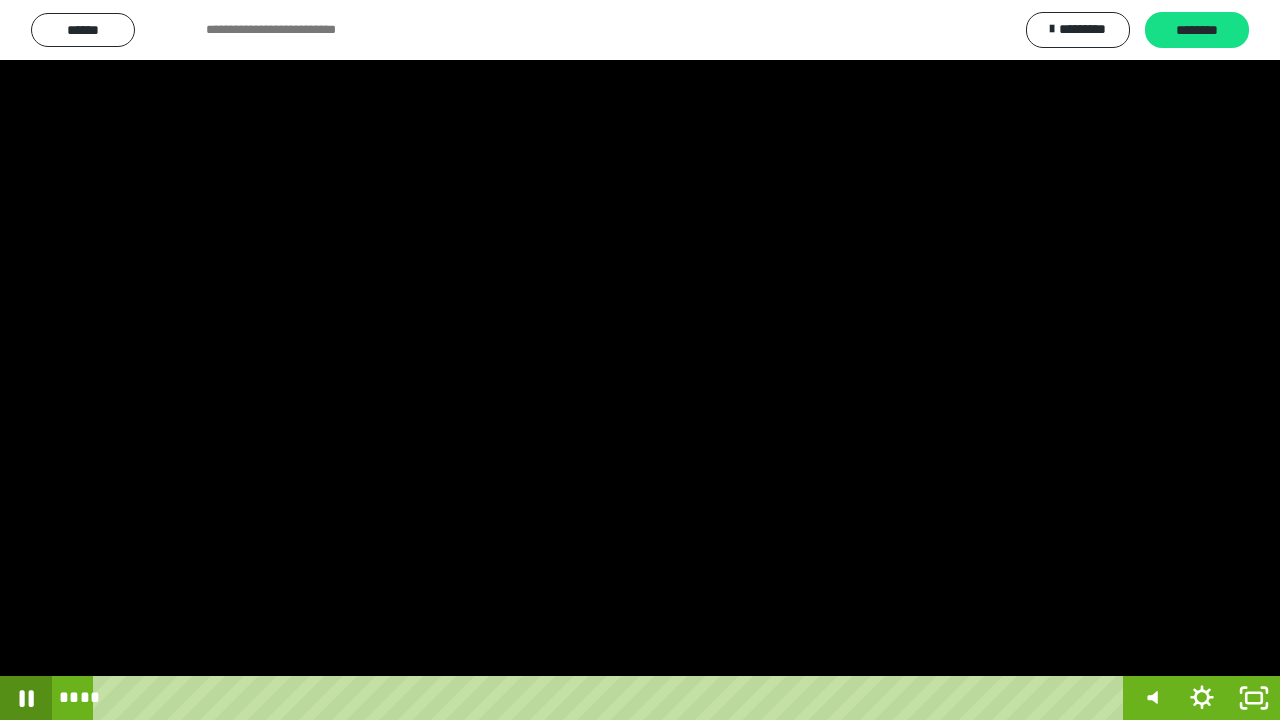 click 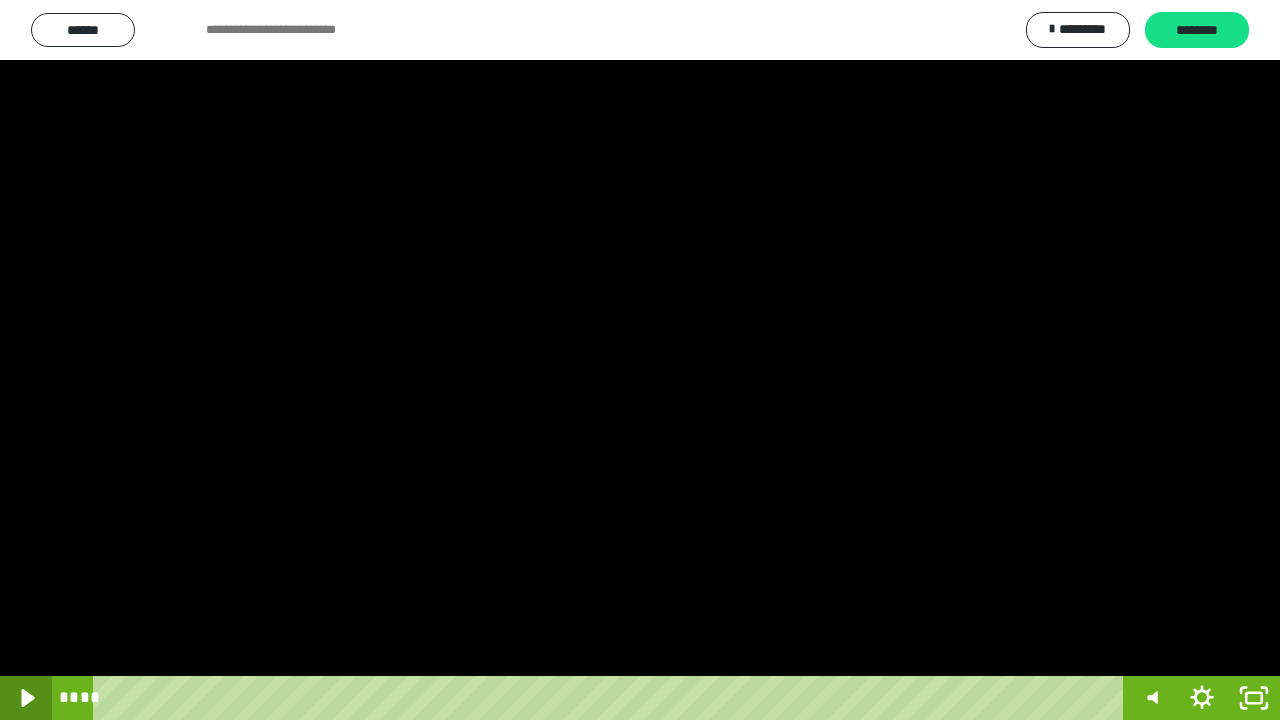 click 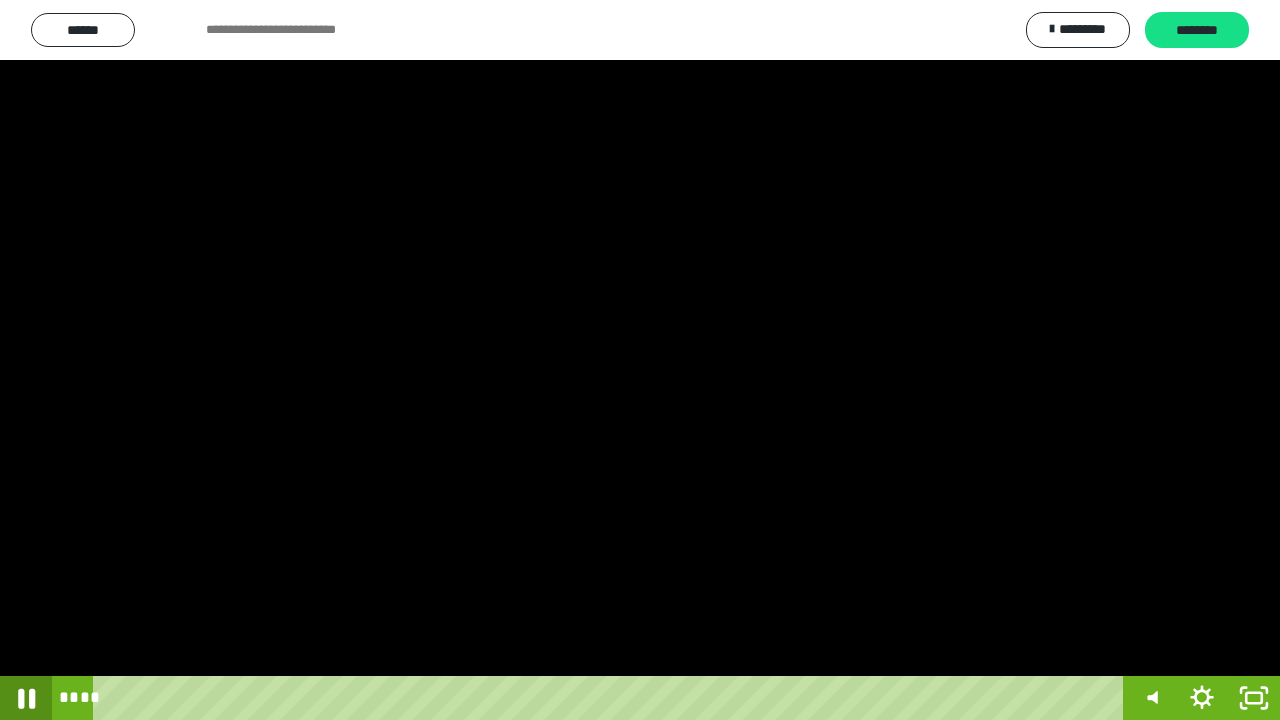 click 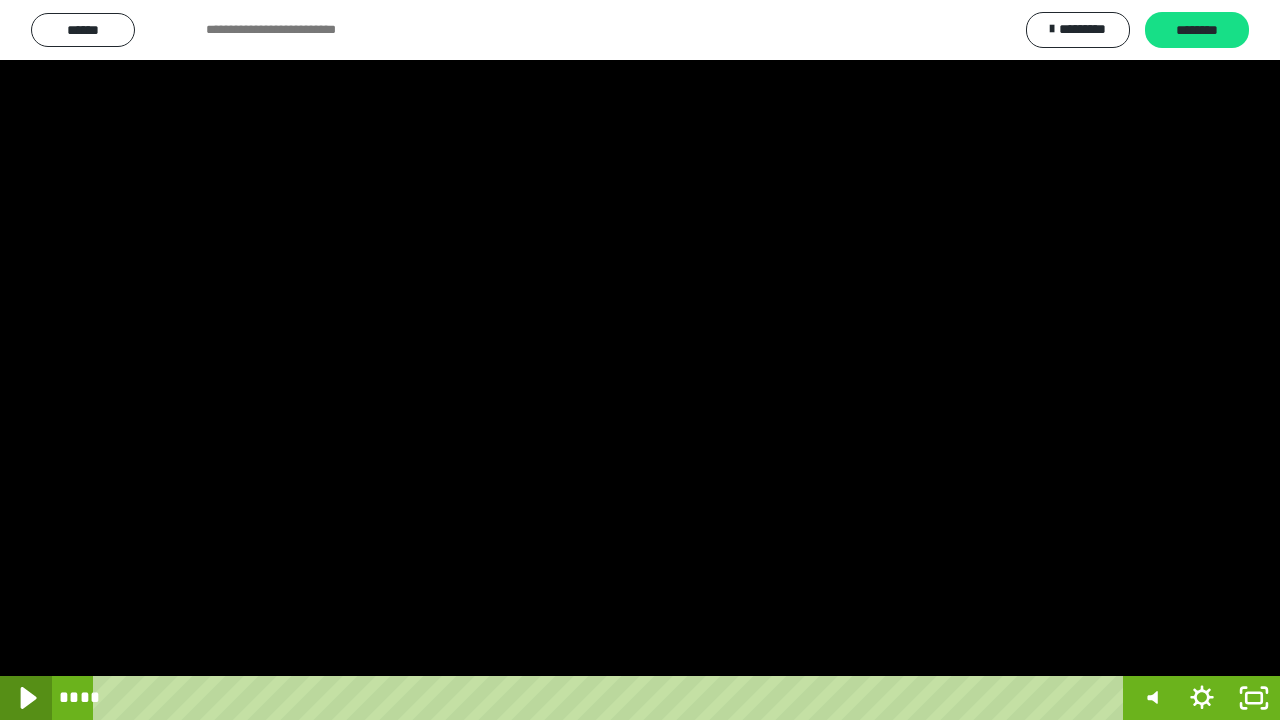 click 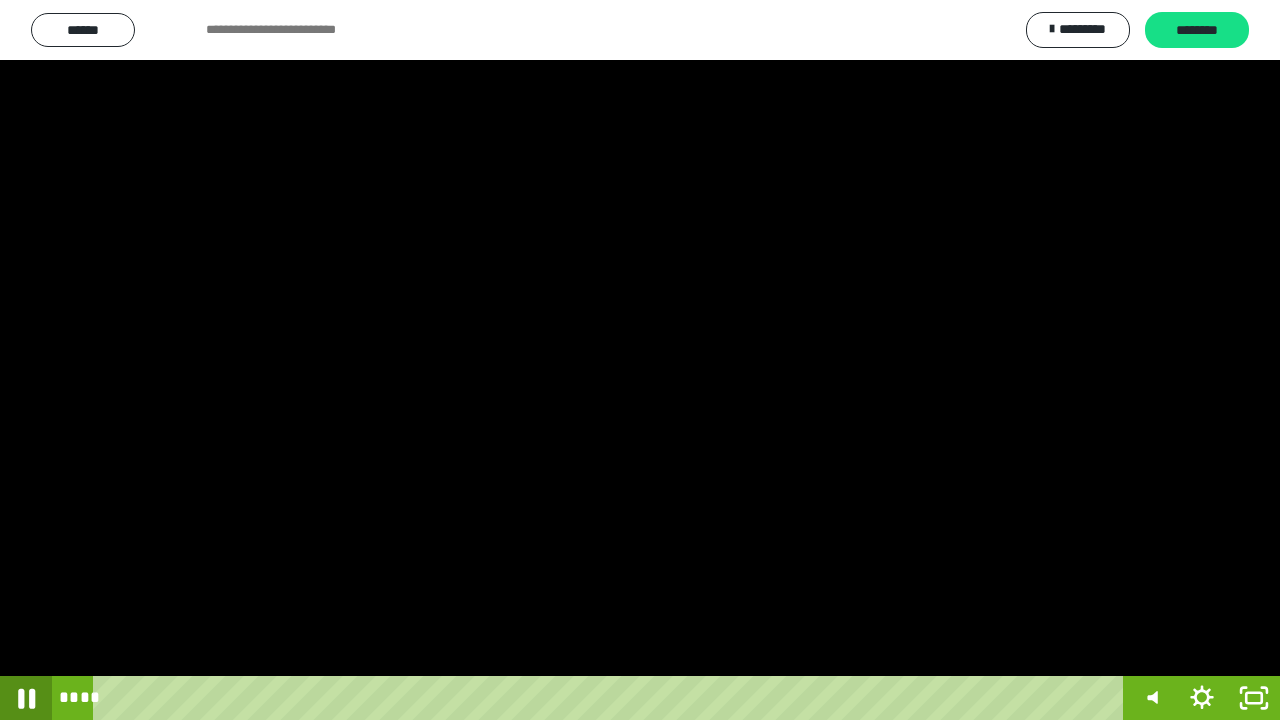 click 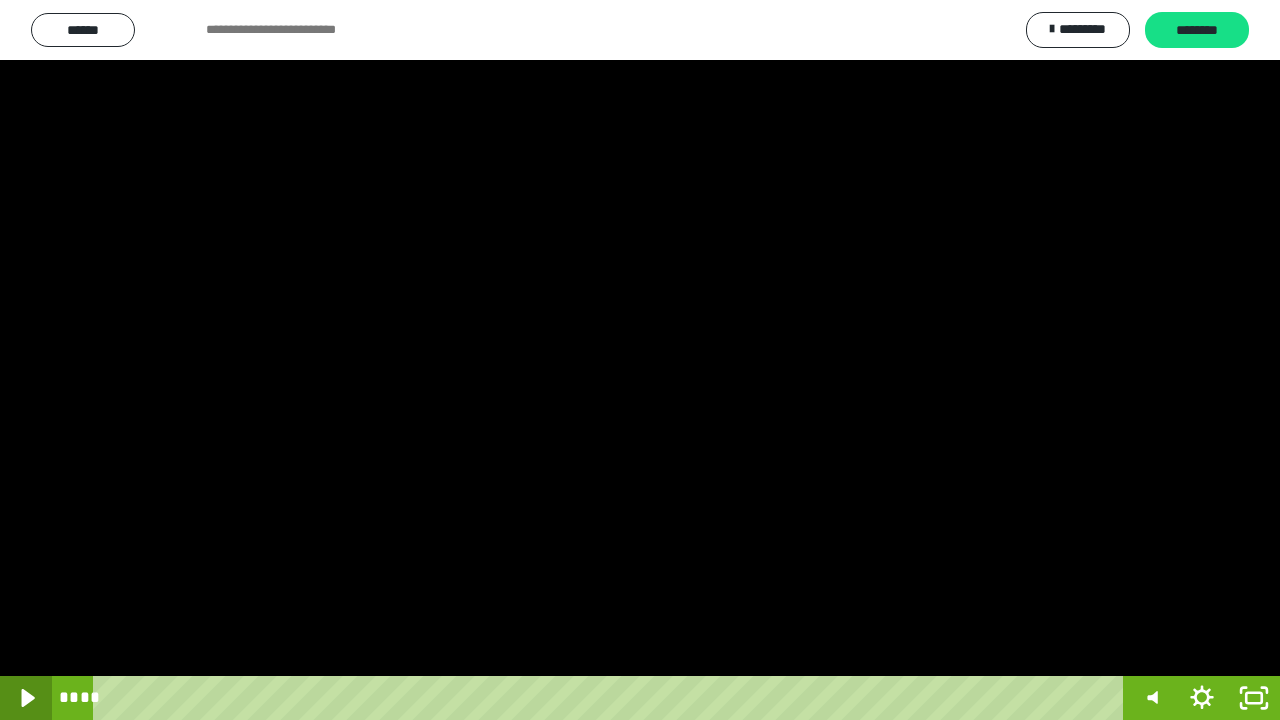 click 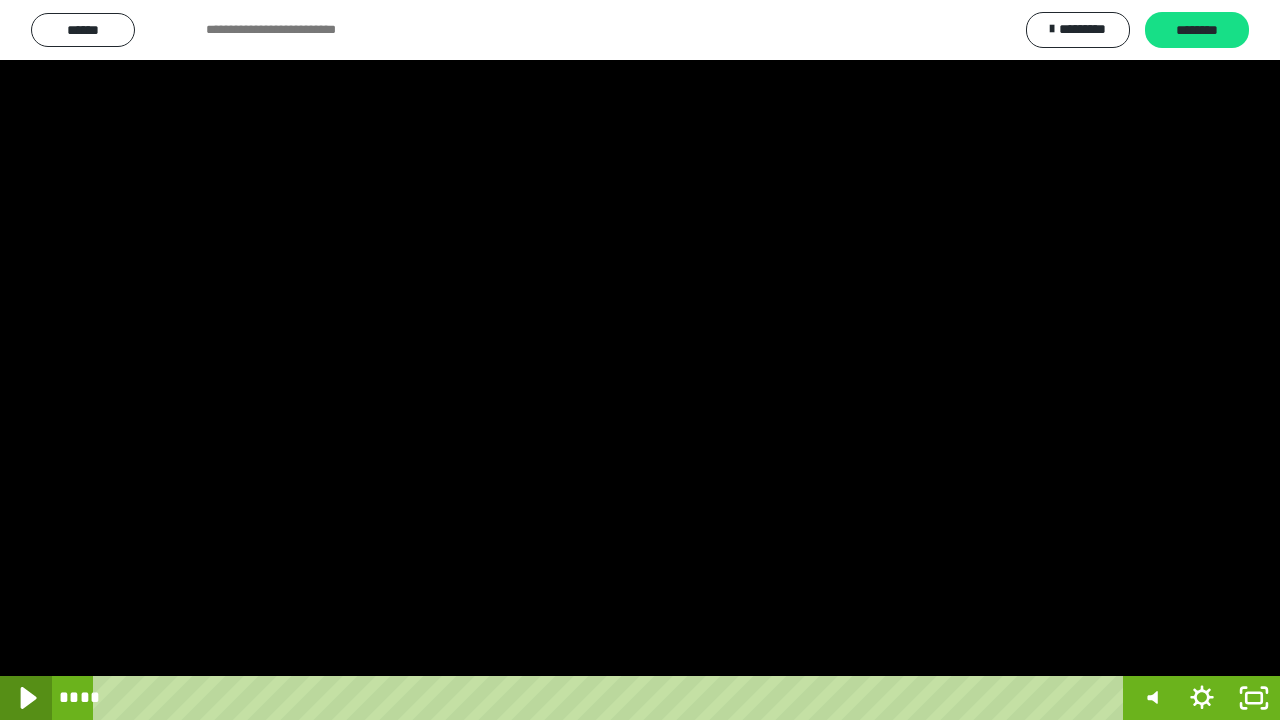 click 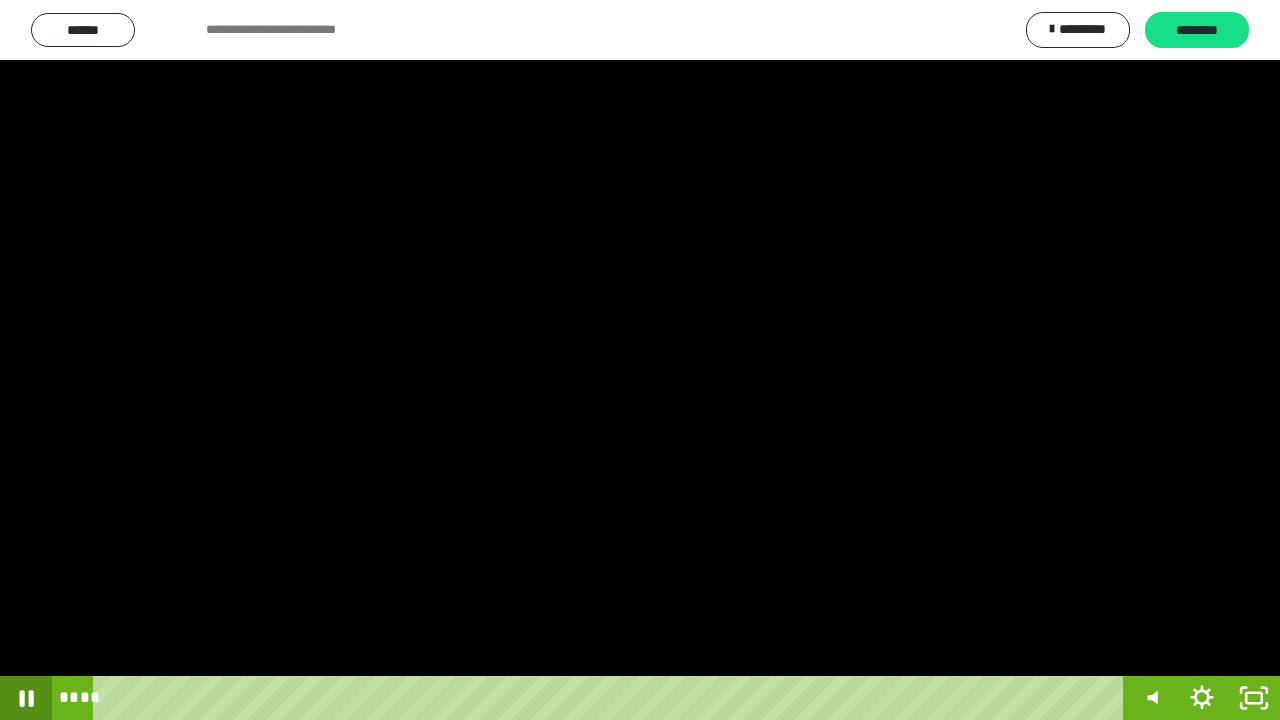 click 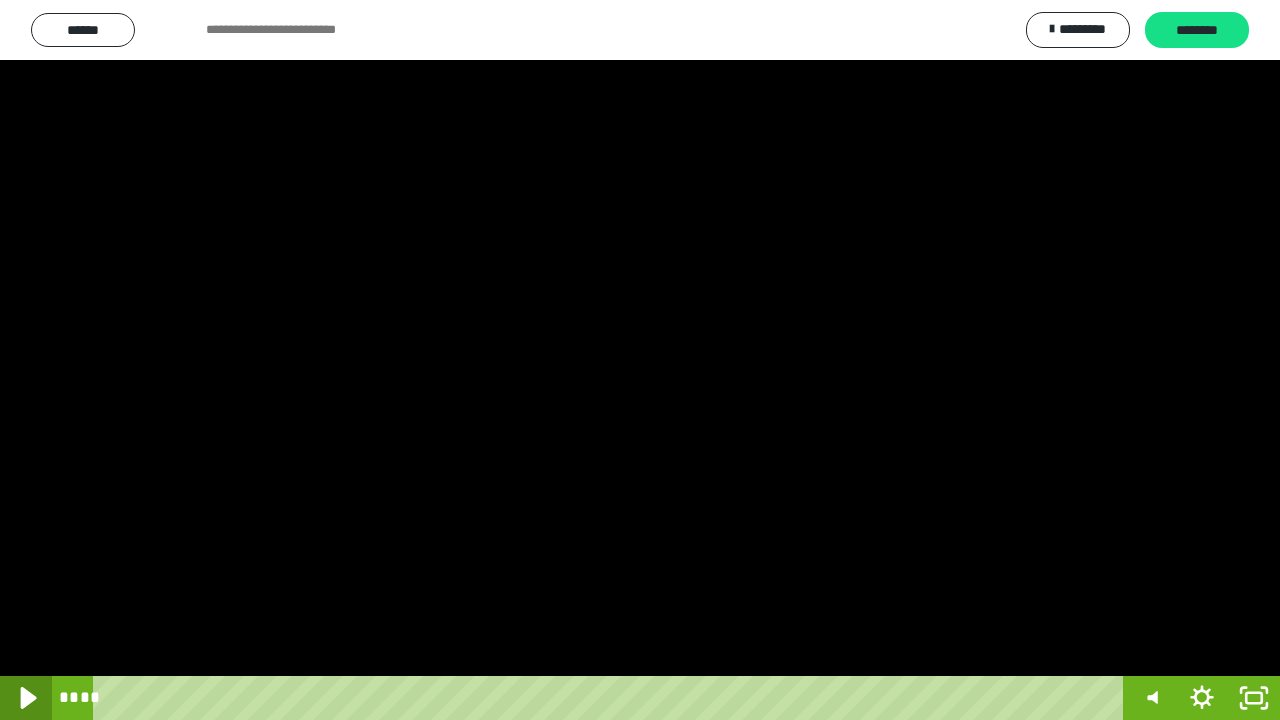 click 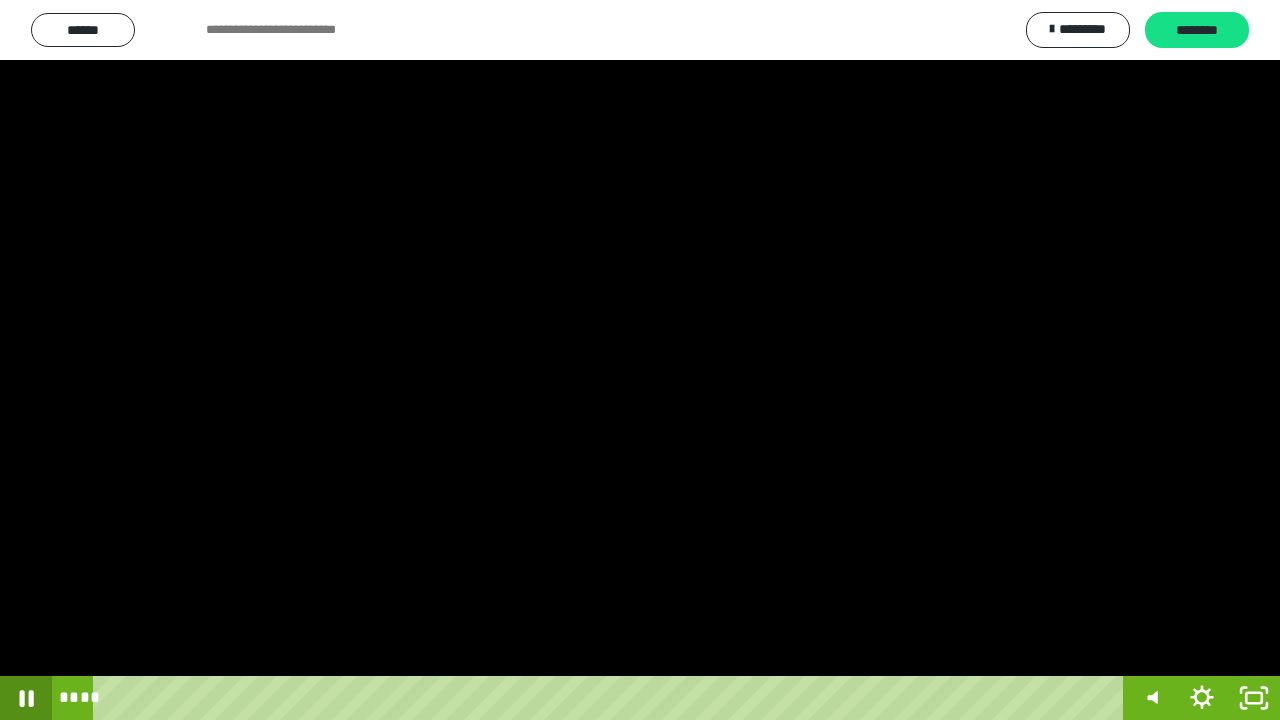 click 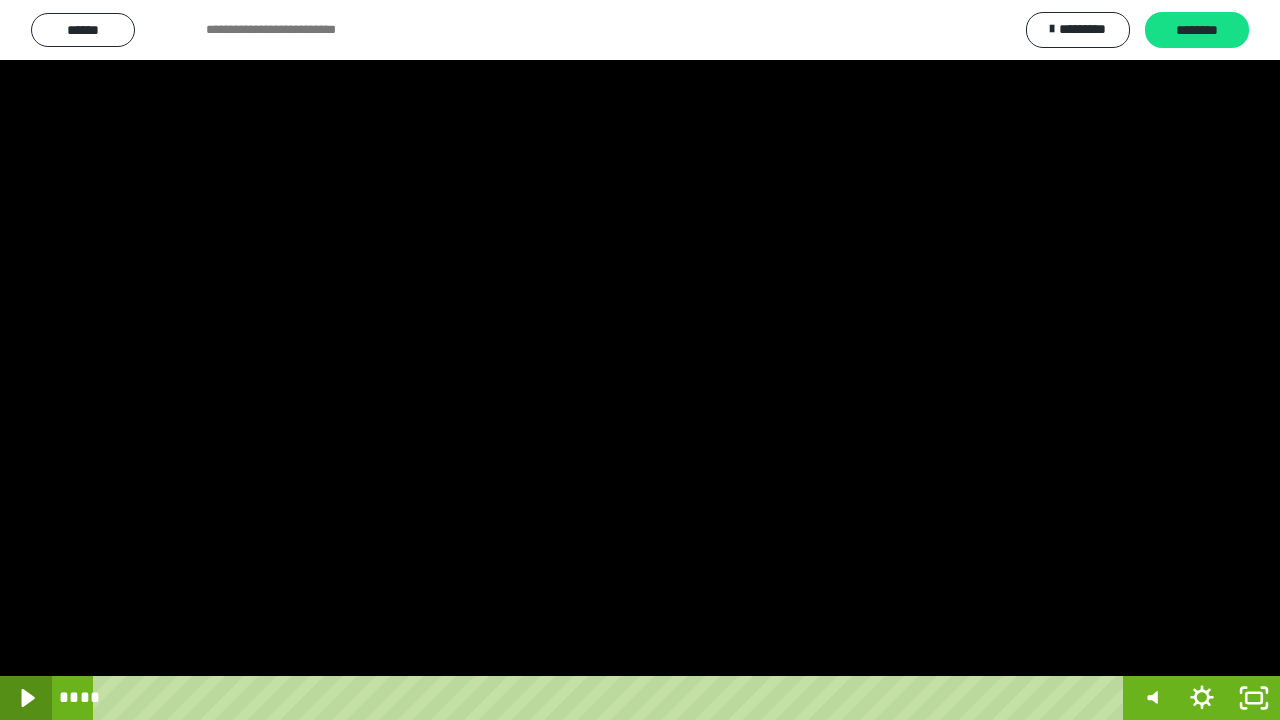 click 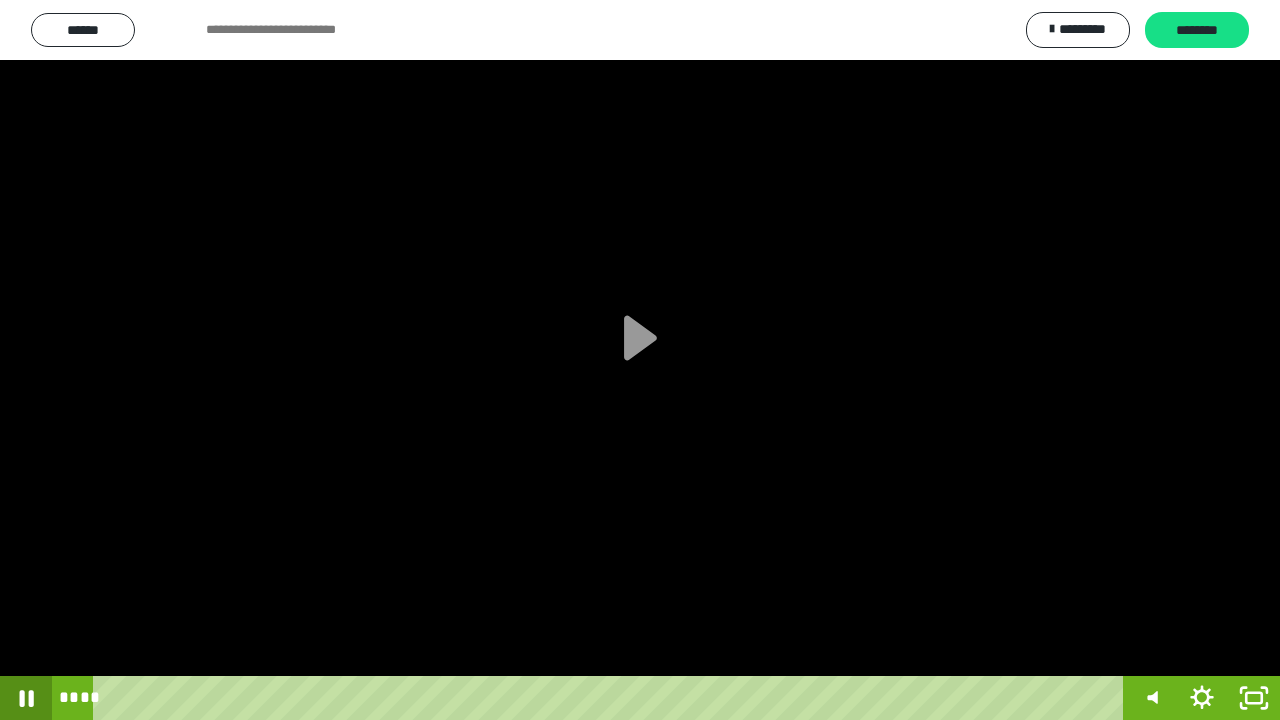 click 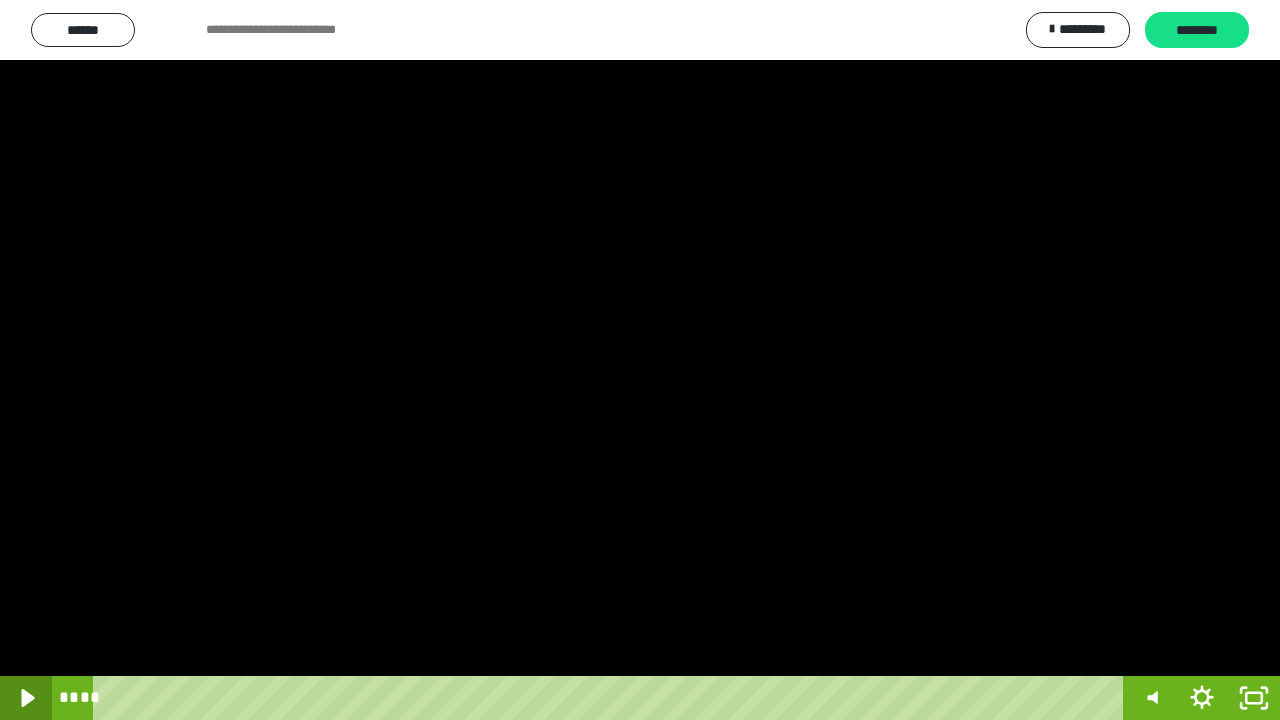 click 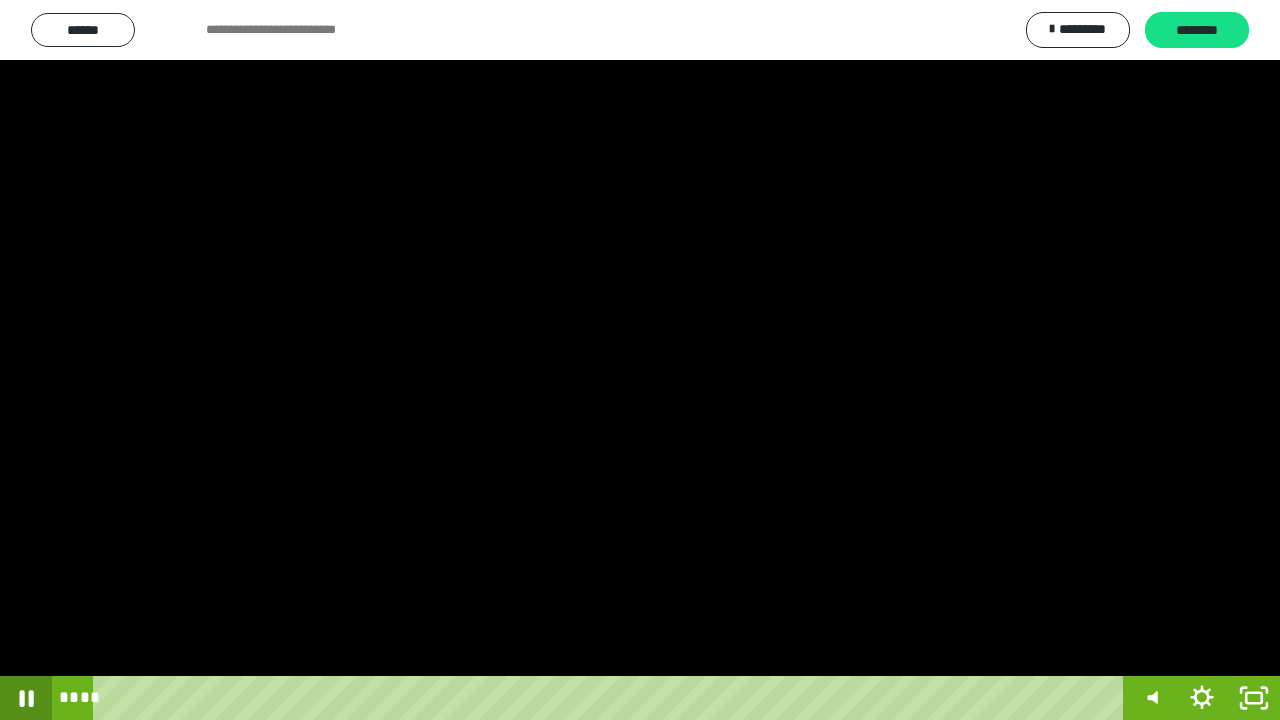 click 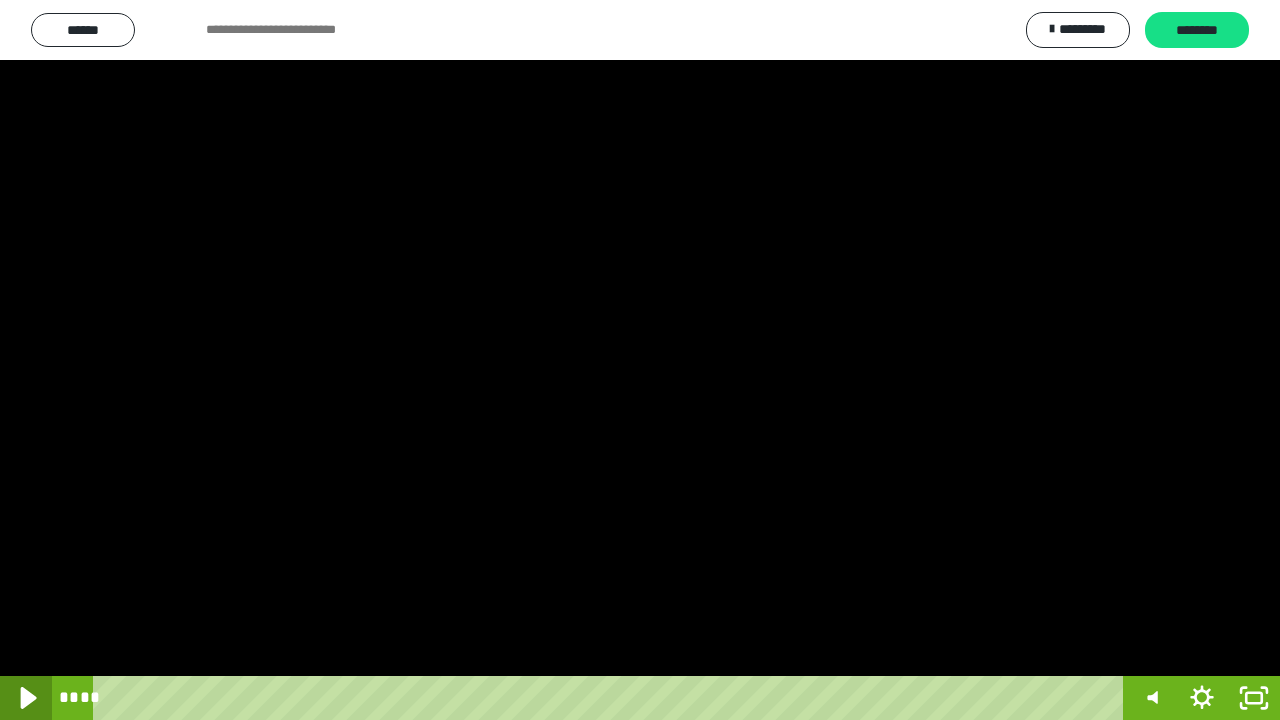 click 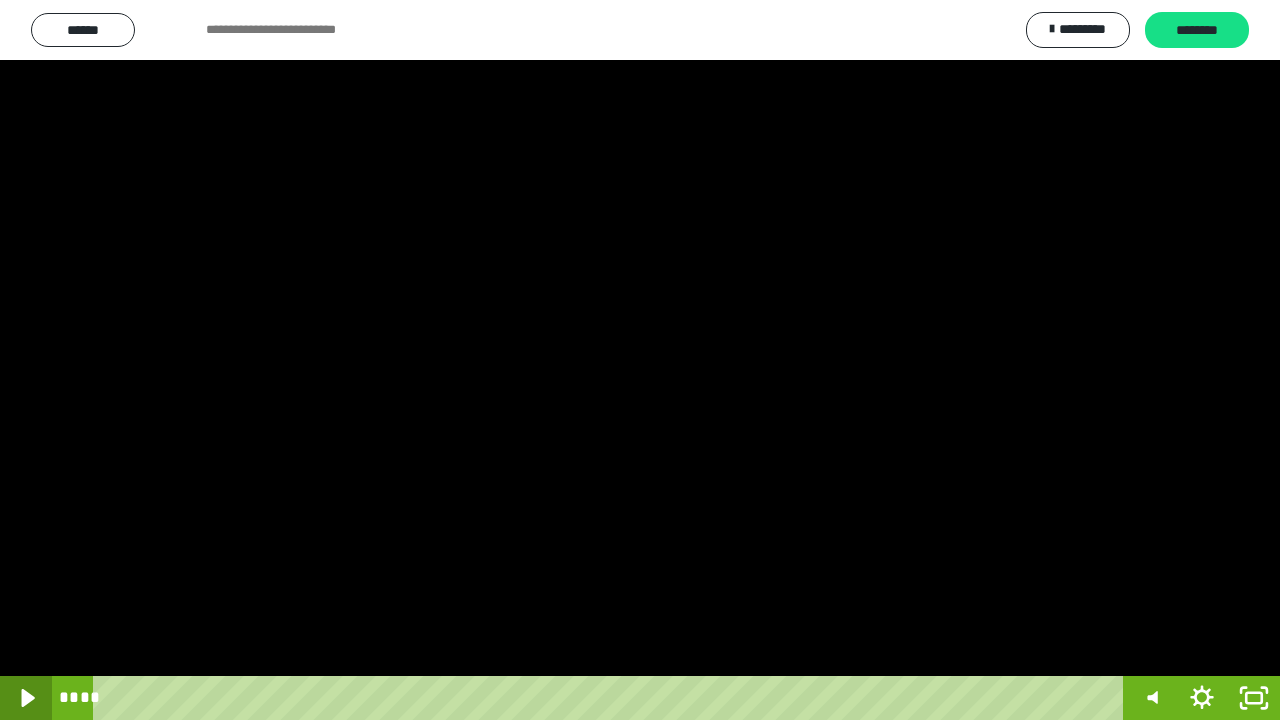 click 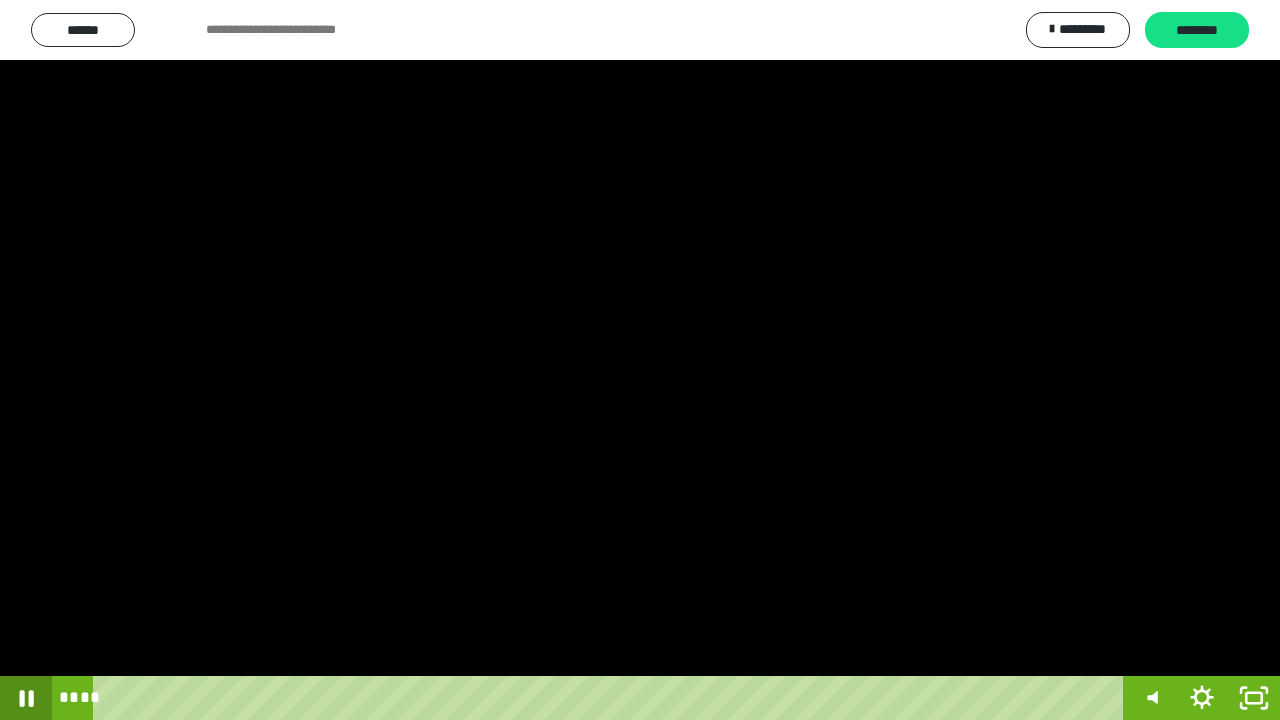 click 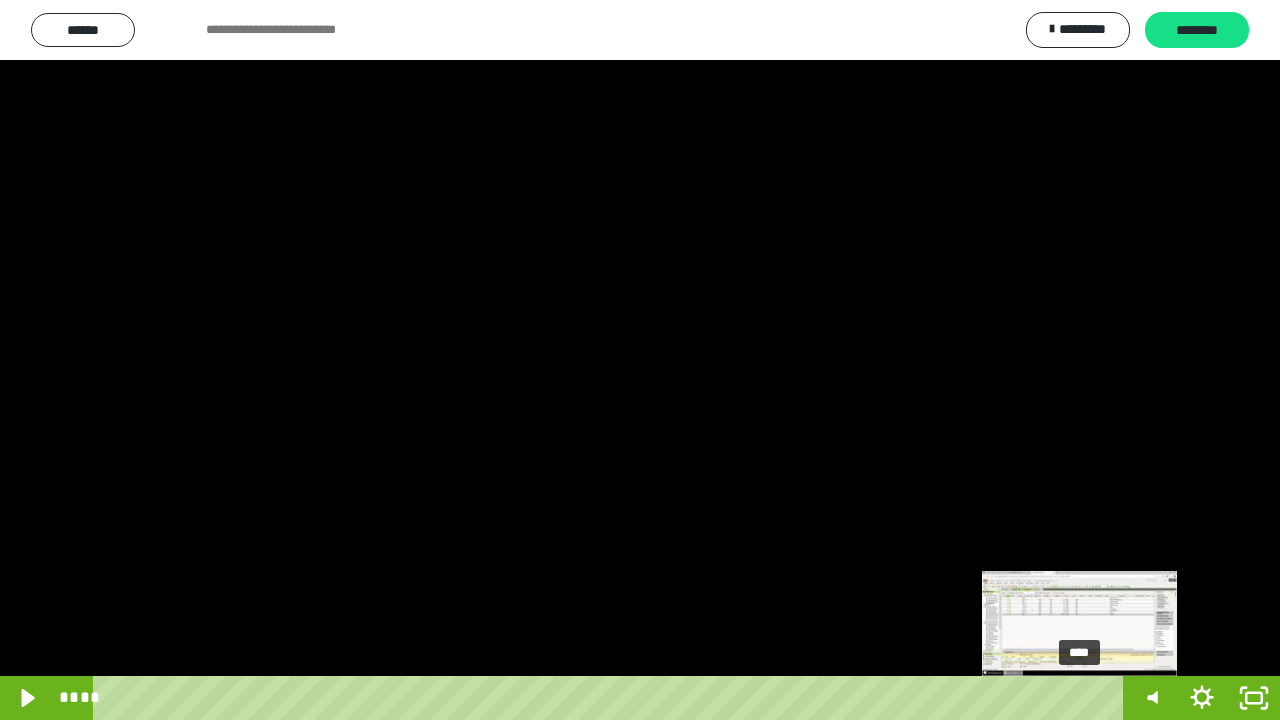 click on "****" at bounding box center [612, 698] 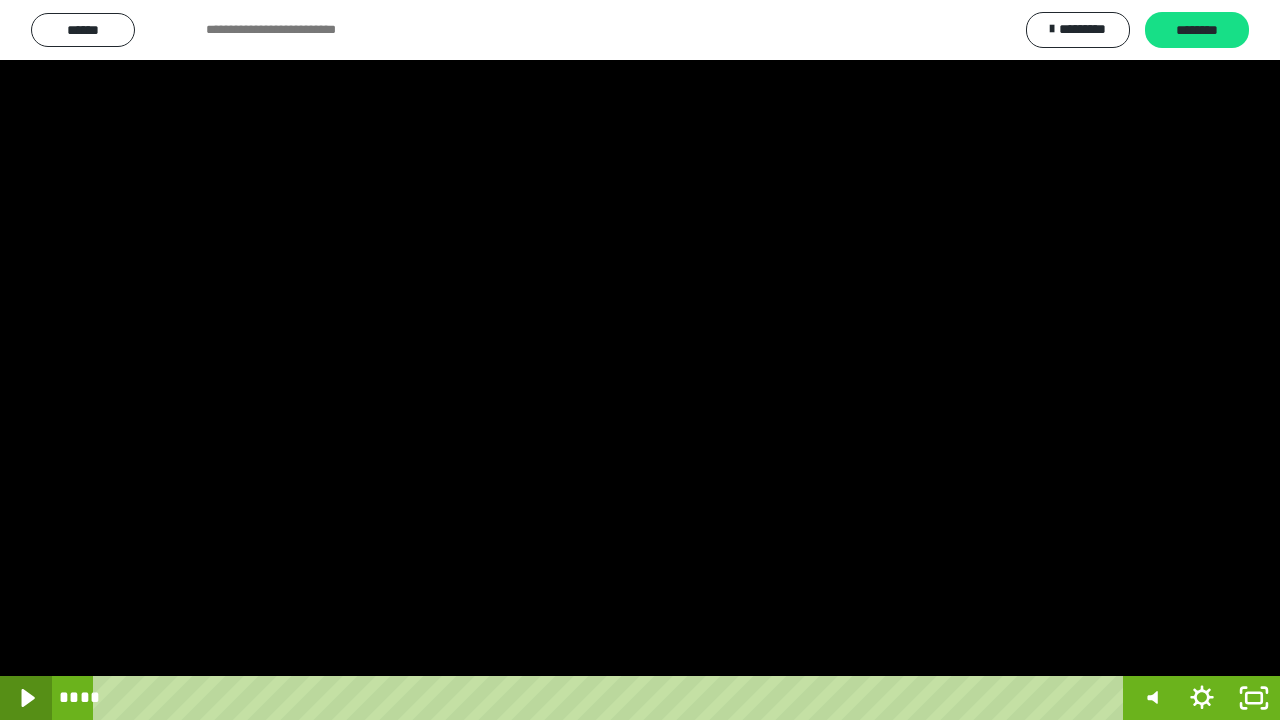 click 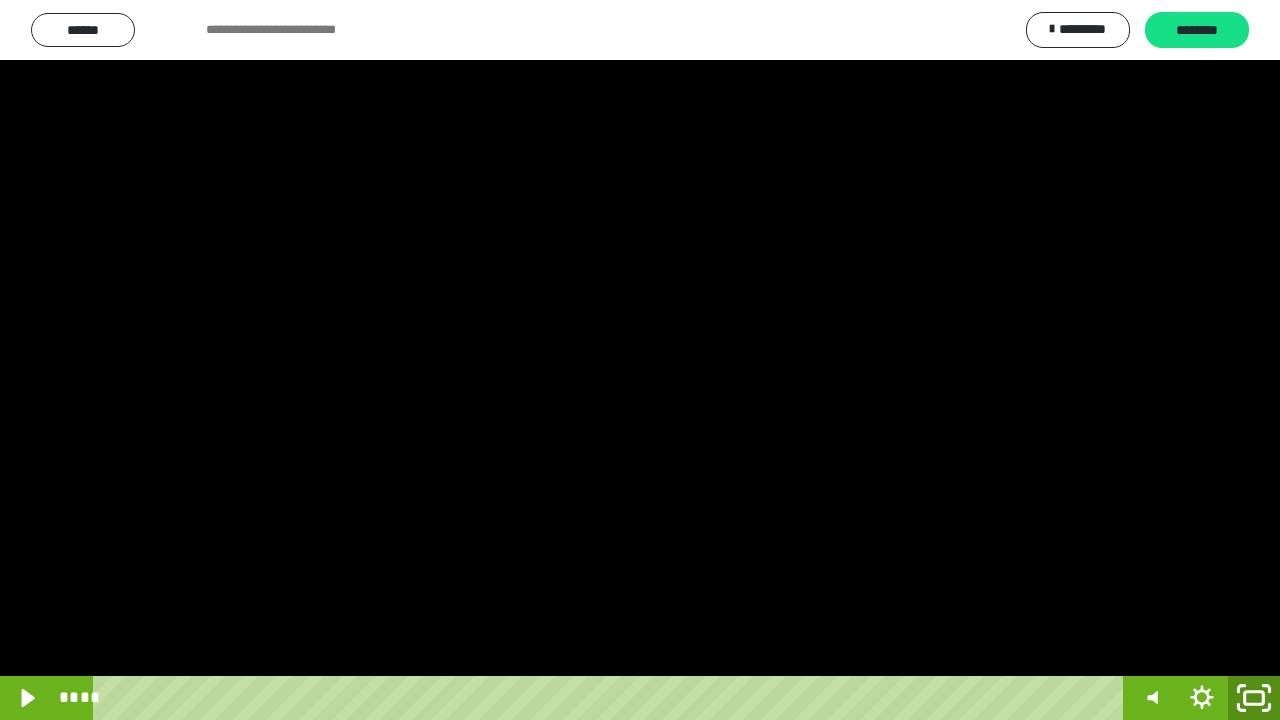 click 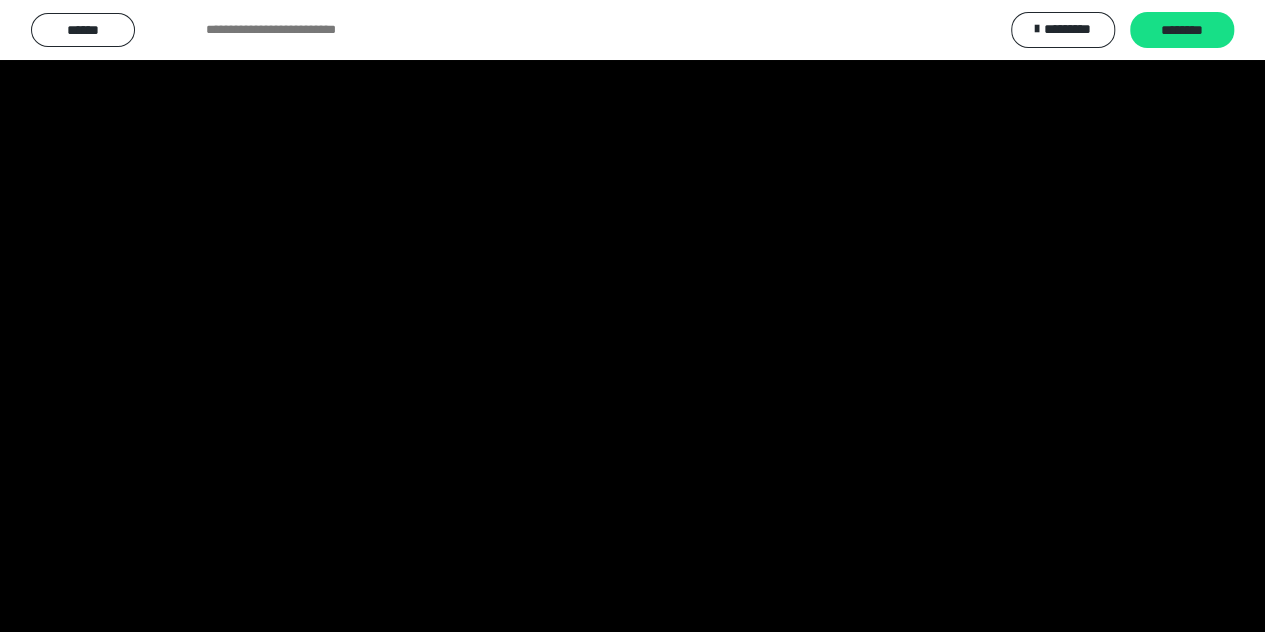 scroll, scrollTop: 0, scrollLeft: 0, axis: both 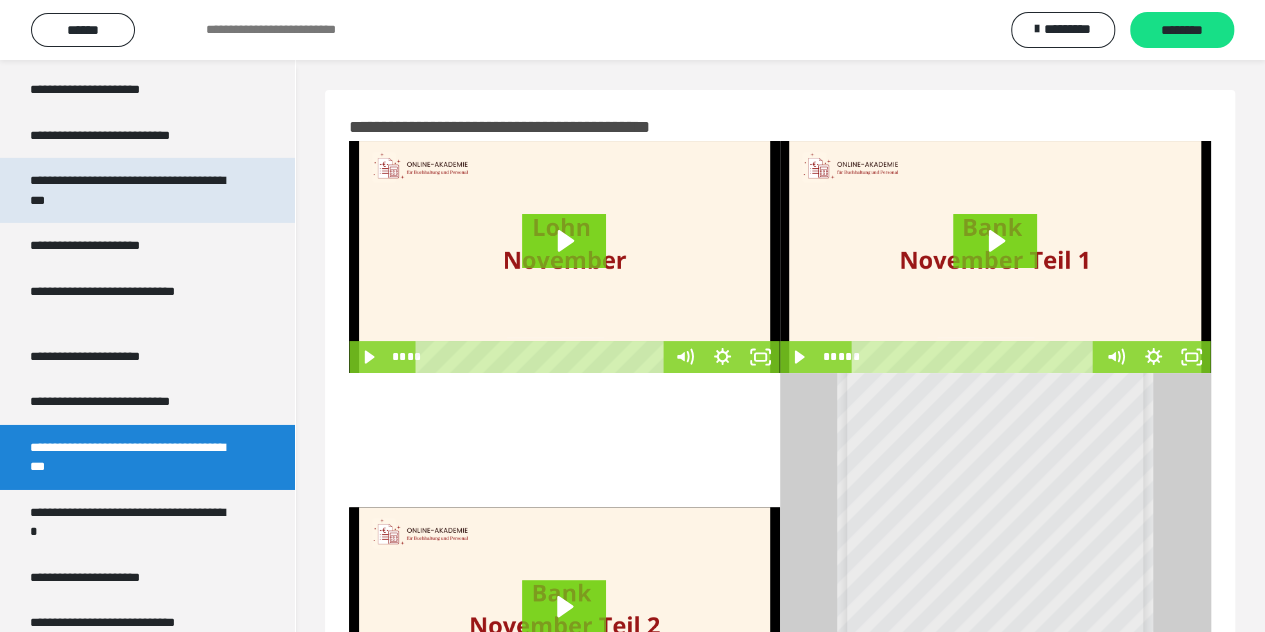 click on "**********" at bounding box center [132, 190] 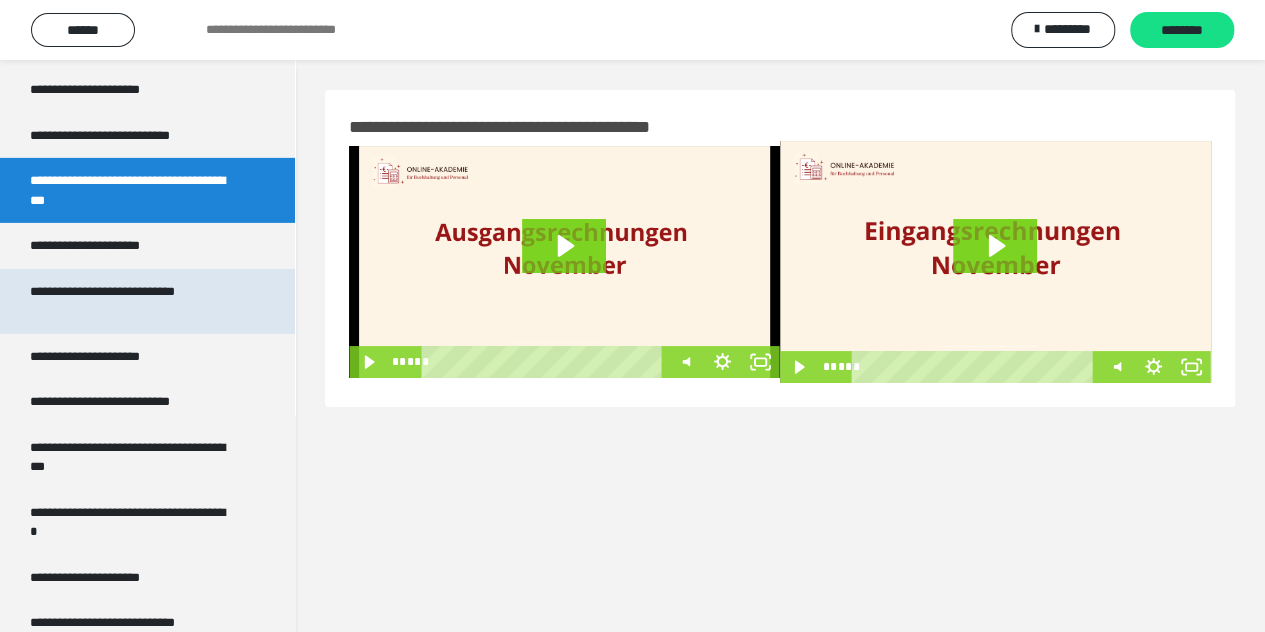 click on "**********" at bounding box center (132, 301) 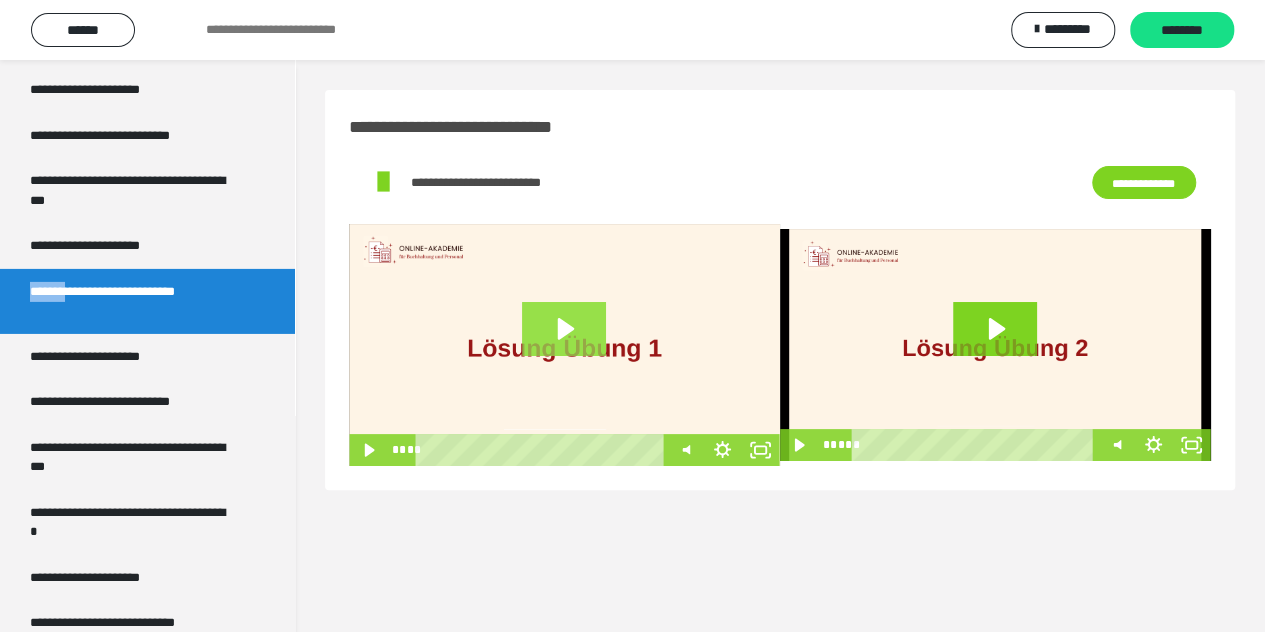 click 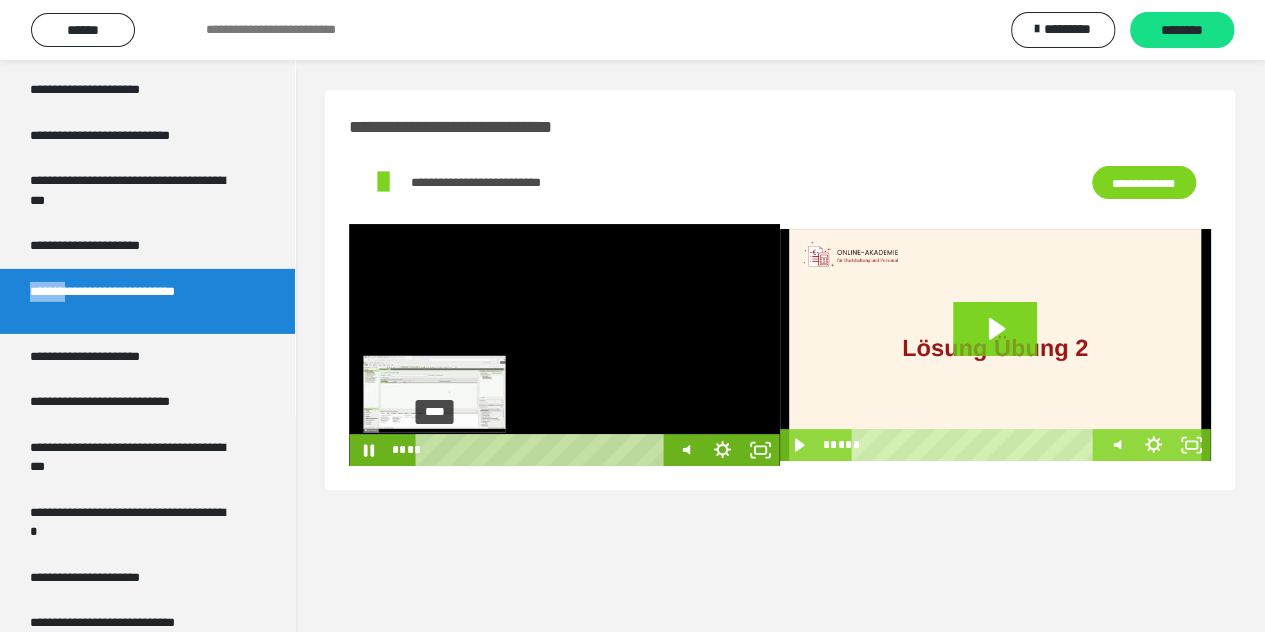 click on "****" at bounding box center [543, 450] 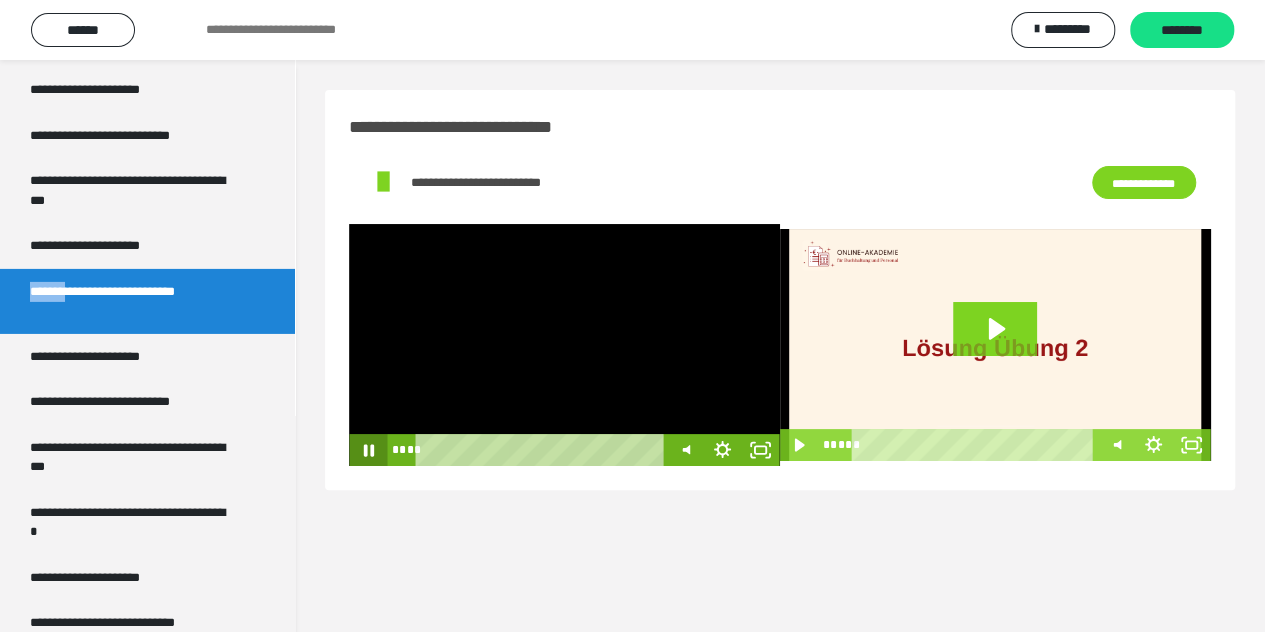 click 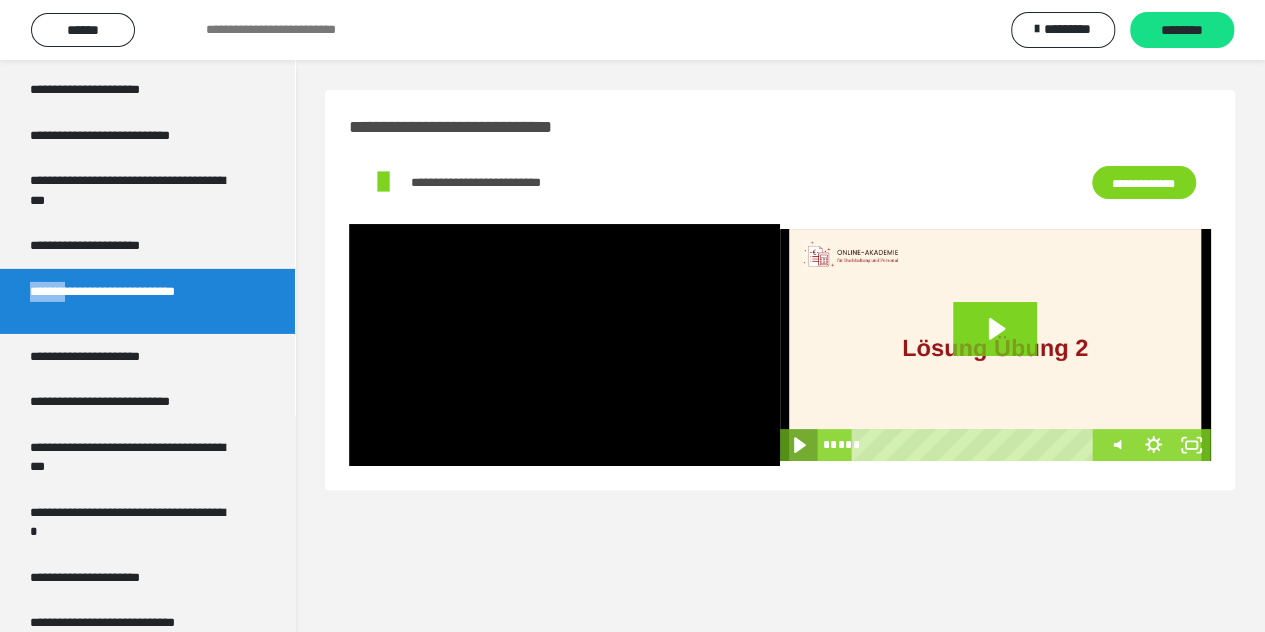 click 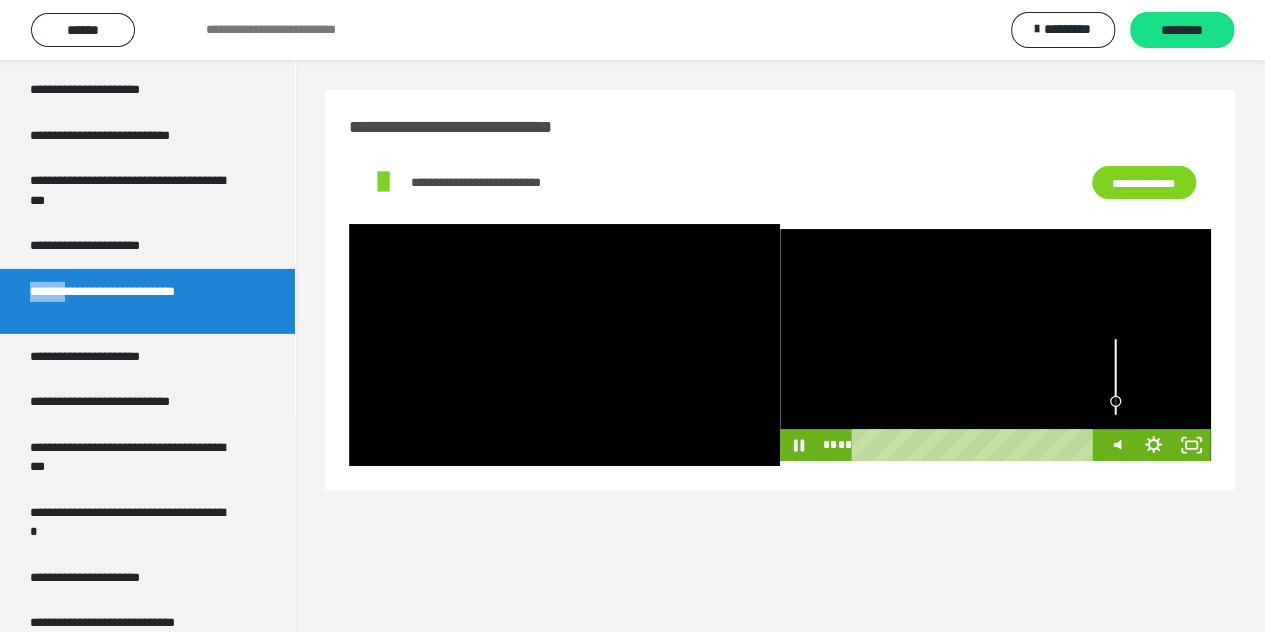 click at bounding box center (1115, 401) 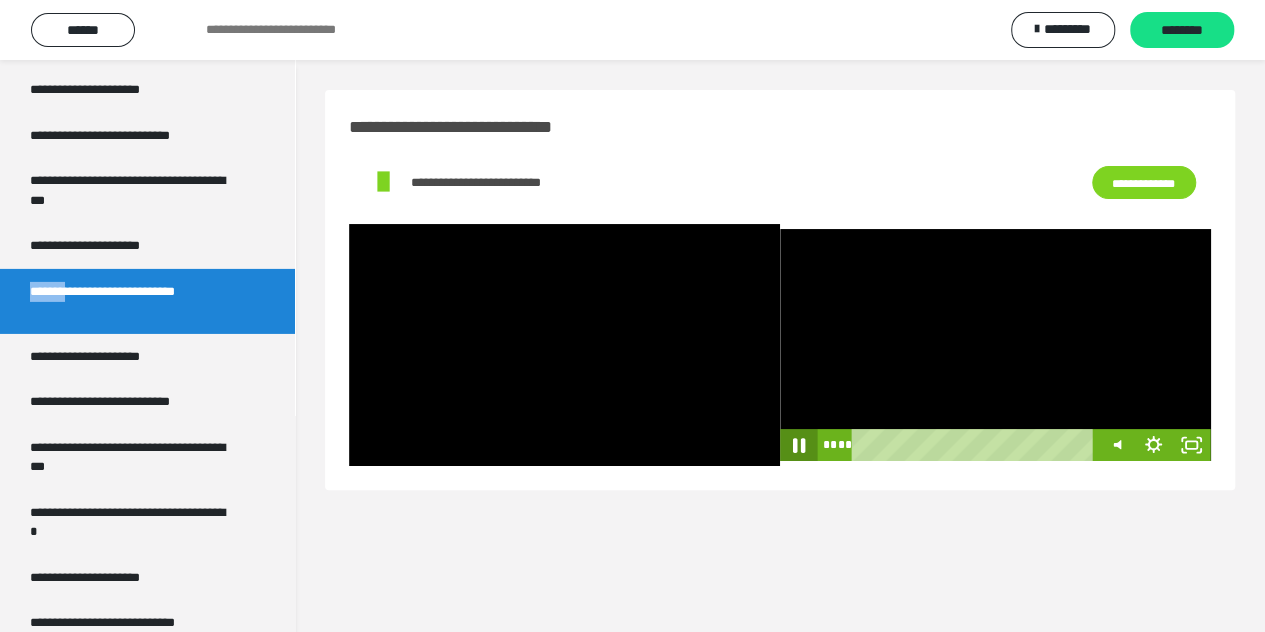 click 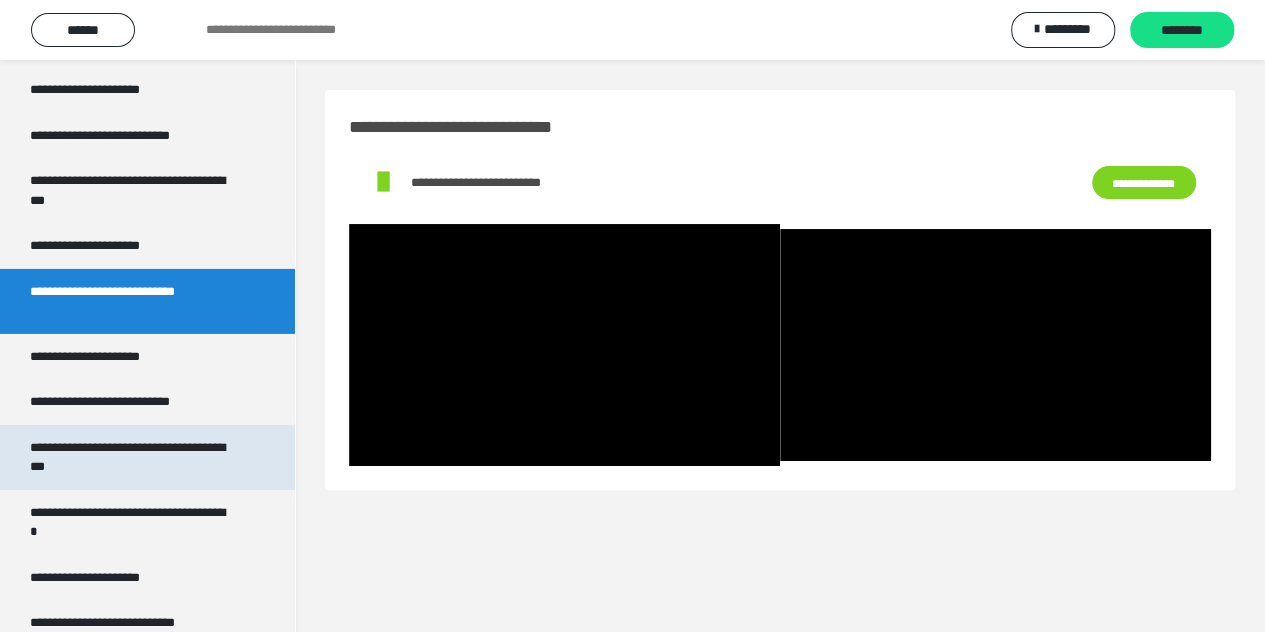 click on "**********" at bounding box center [132, 457] 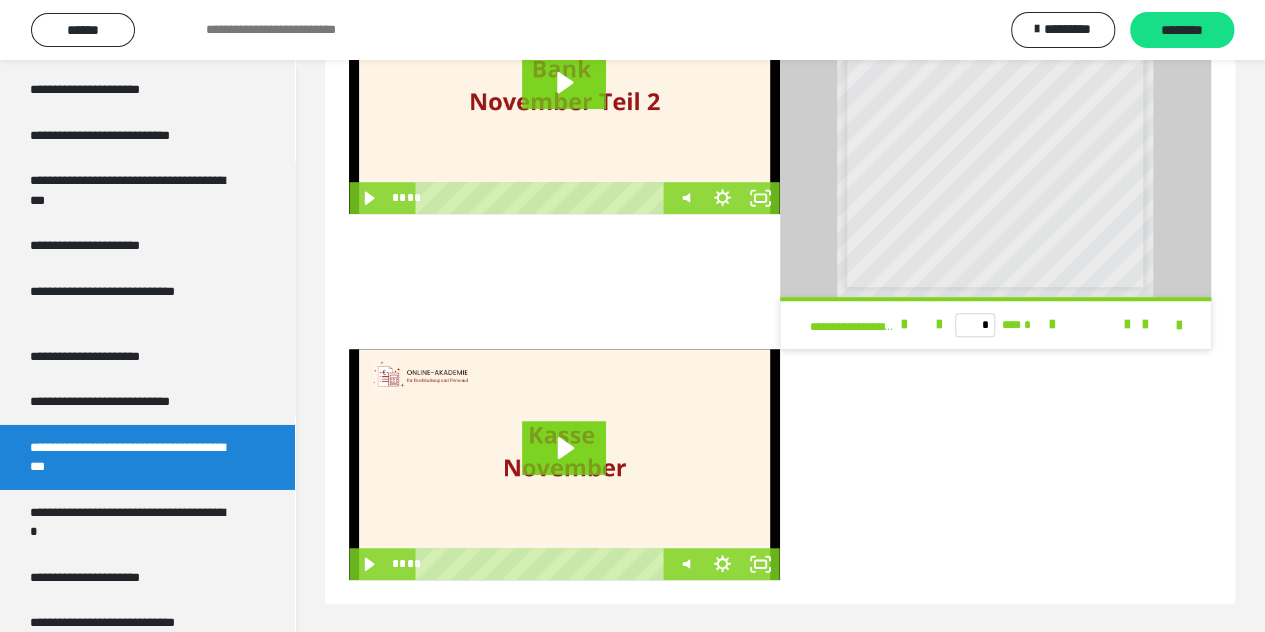 scroll, scrollTop: 526, scrollLeft: 0, axis: vertical 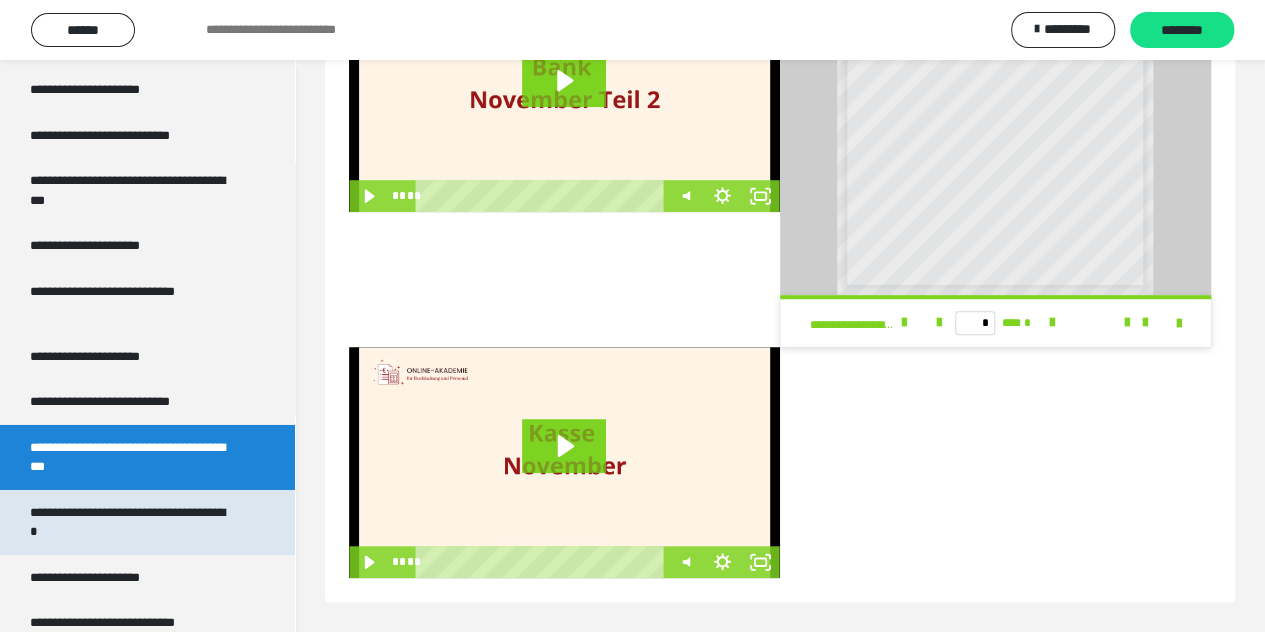 click on "**********" at bounding box center (132, 522) 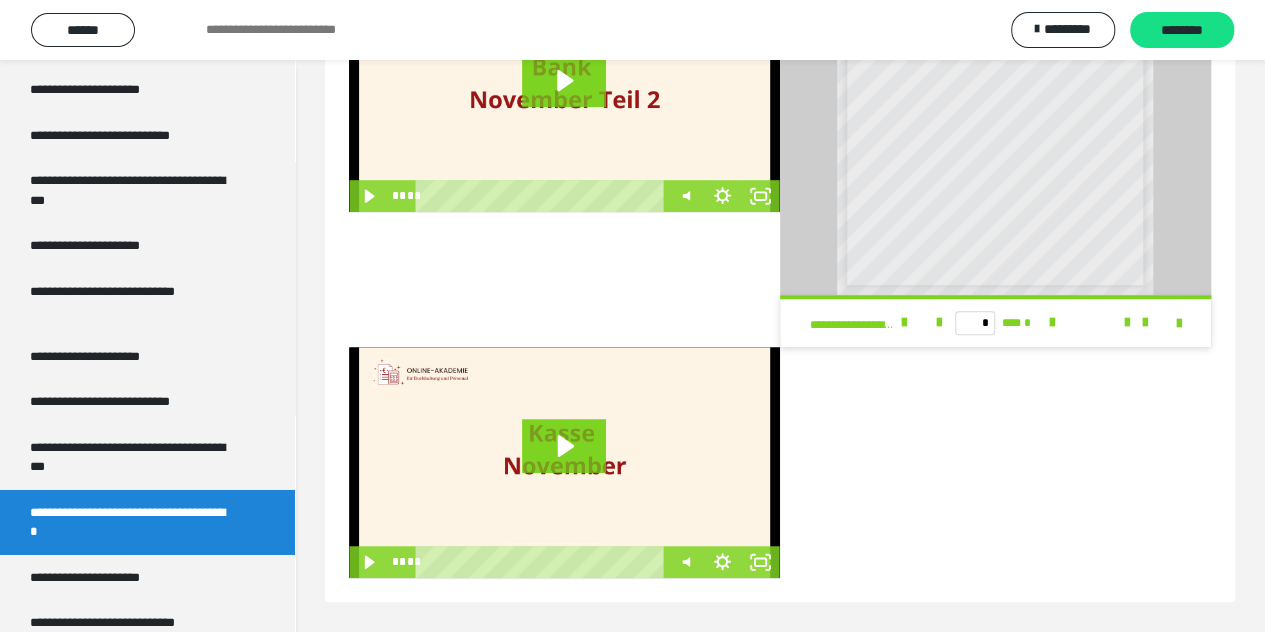 scroll, scrollTop: 63, scrollLeft: 0, axis: vertical 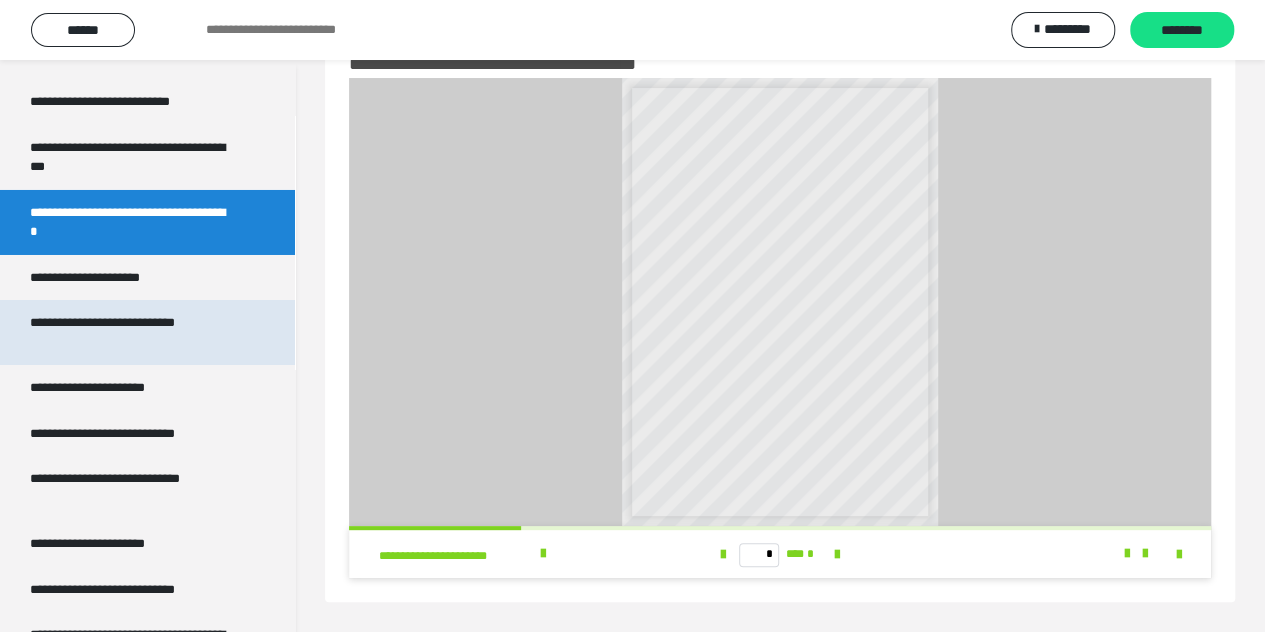 click on "**********" at bounding box center (132, 332) 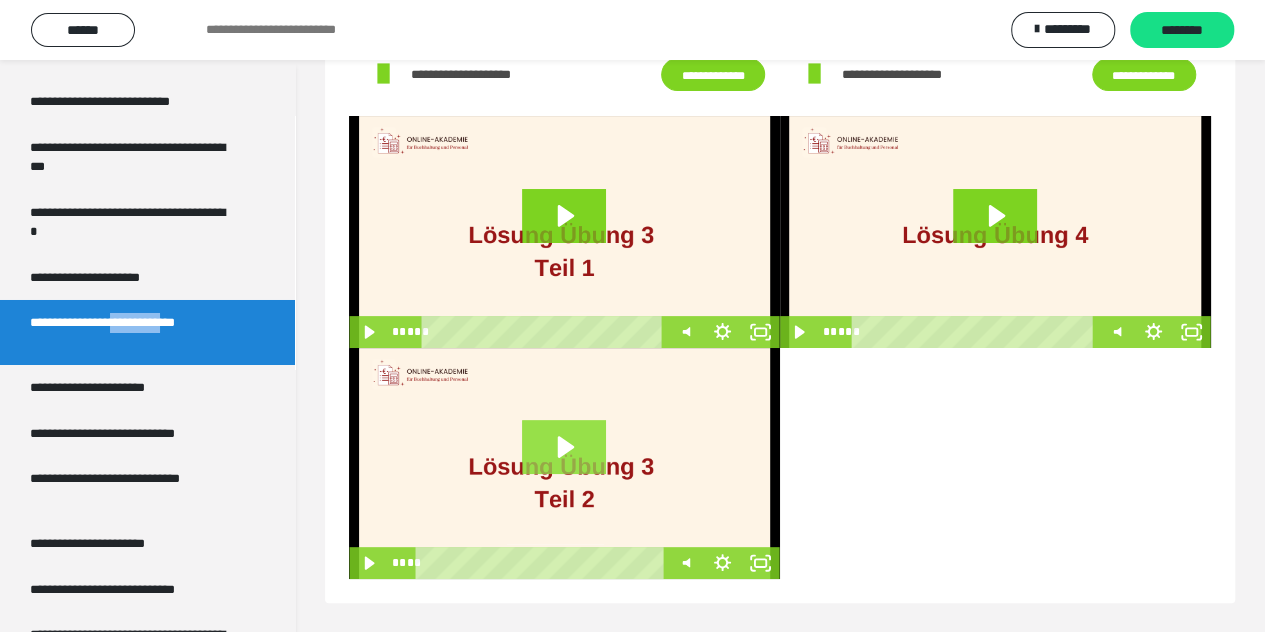 scroll, scrollTop: 109, scrollLeft: 0, axis: vertical 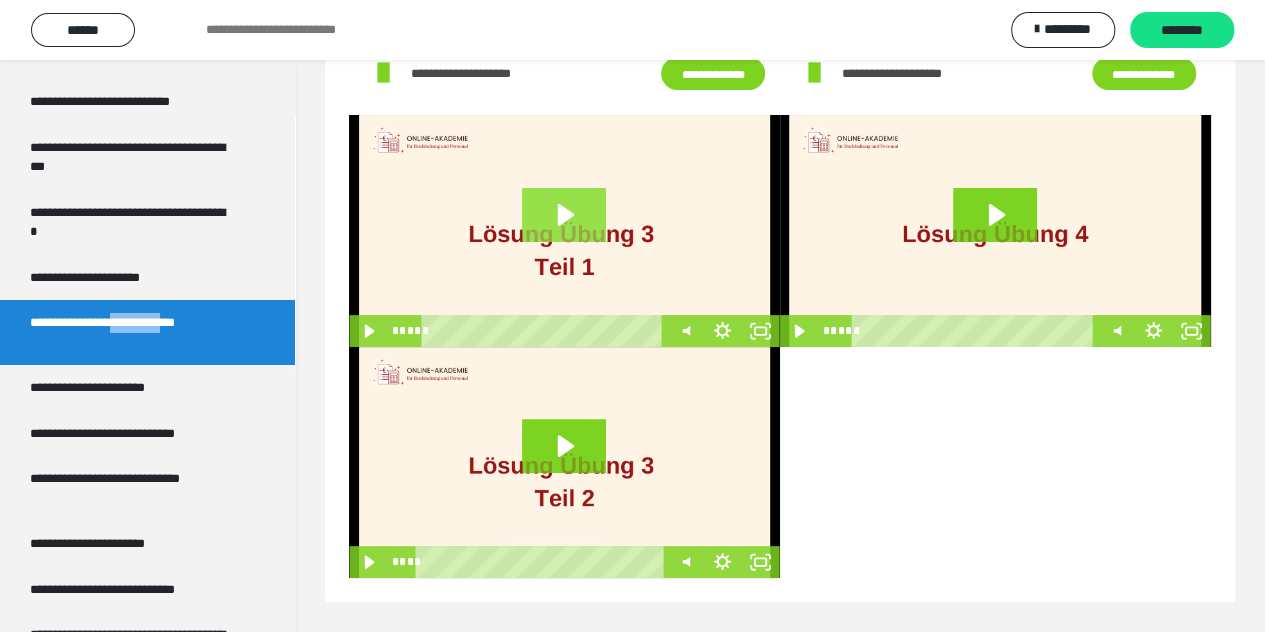 click 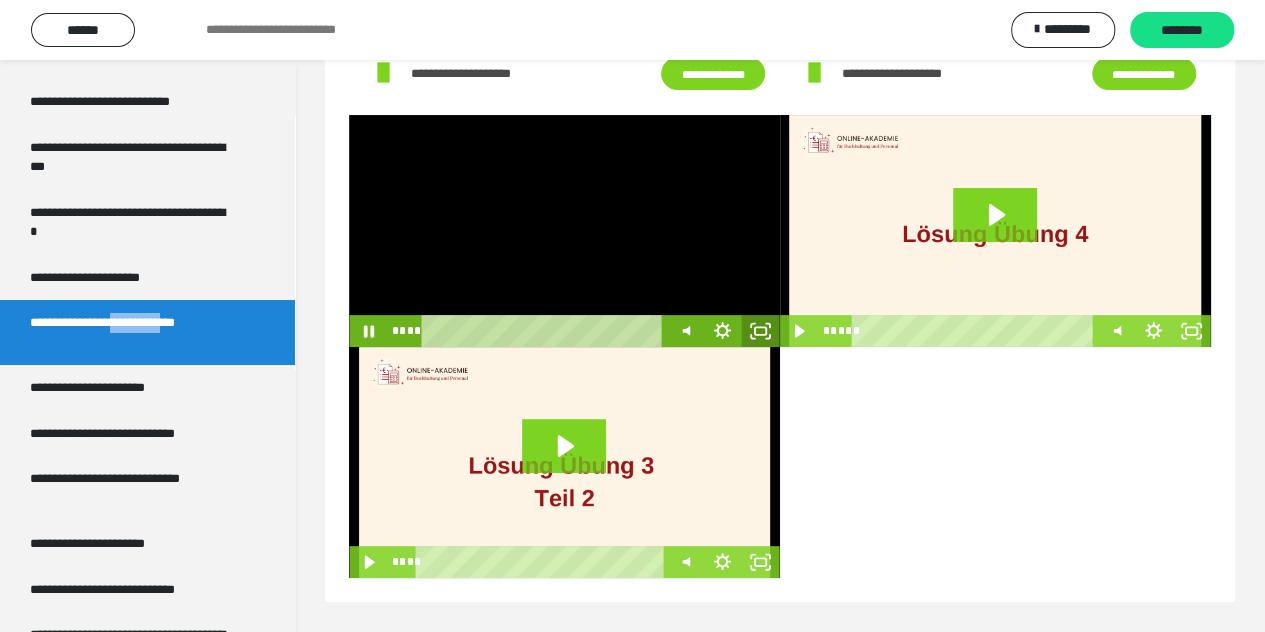 click 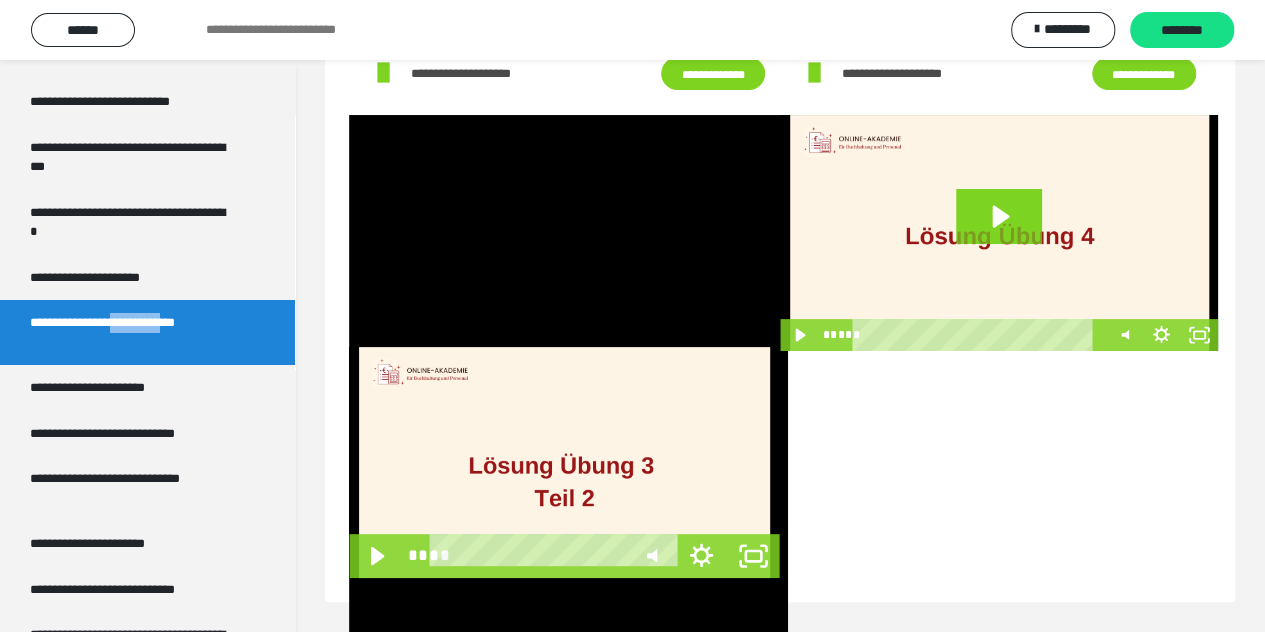 scroll, scrollTop: 60, scrollLeft: 0, axis: vertical 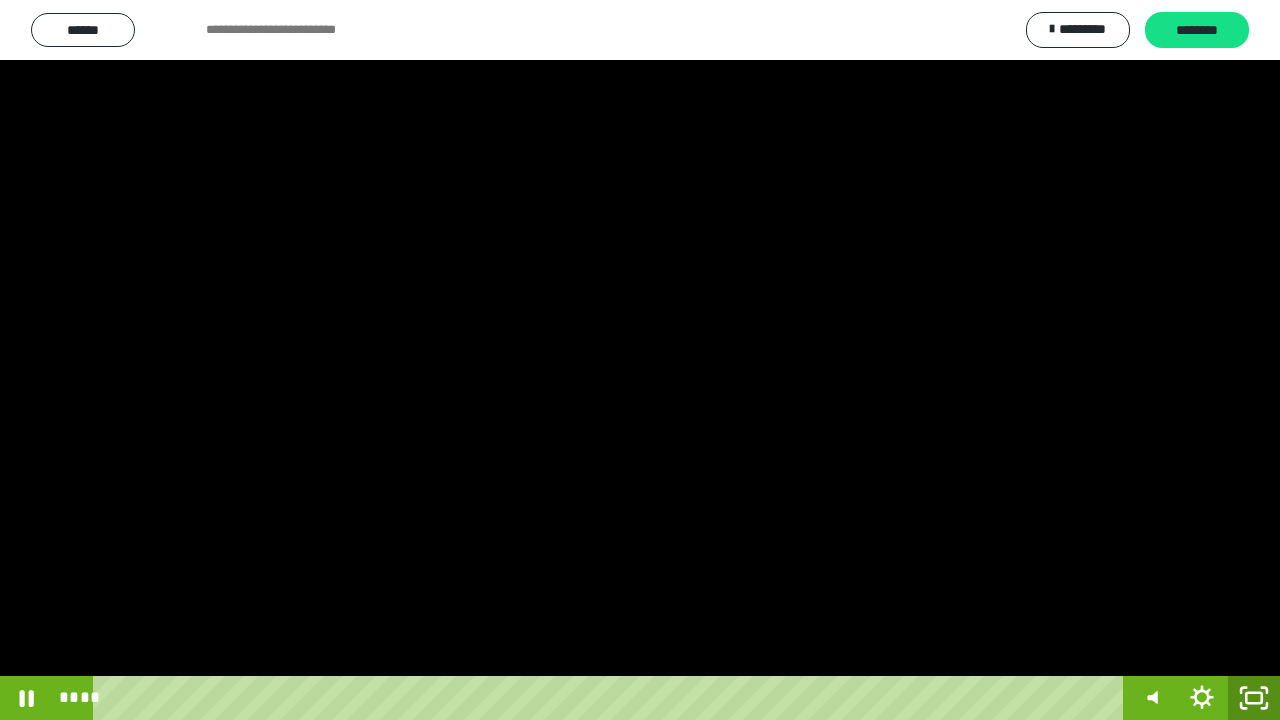 click 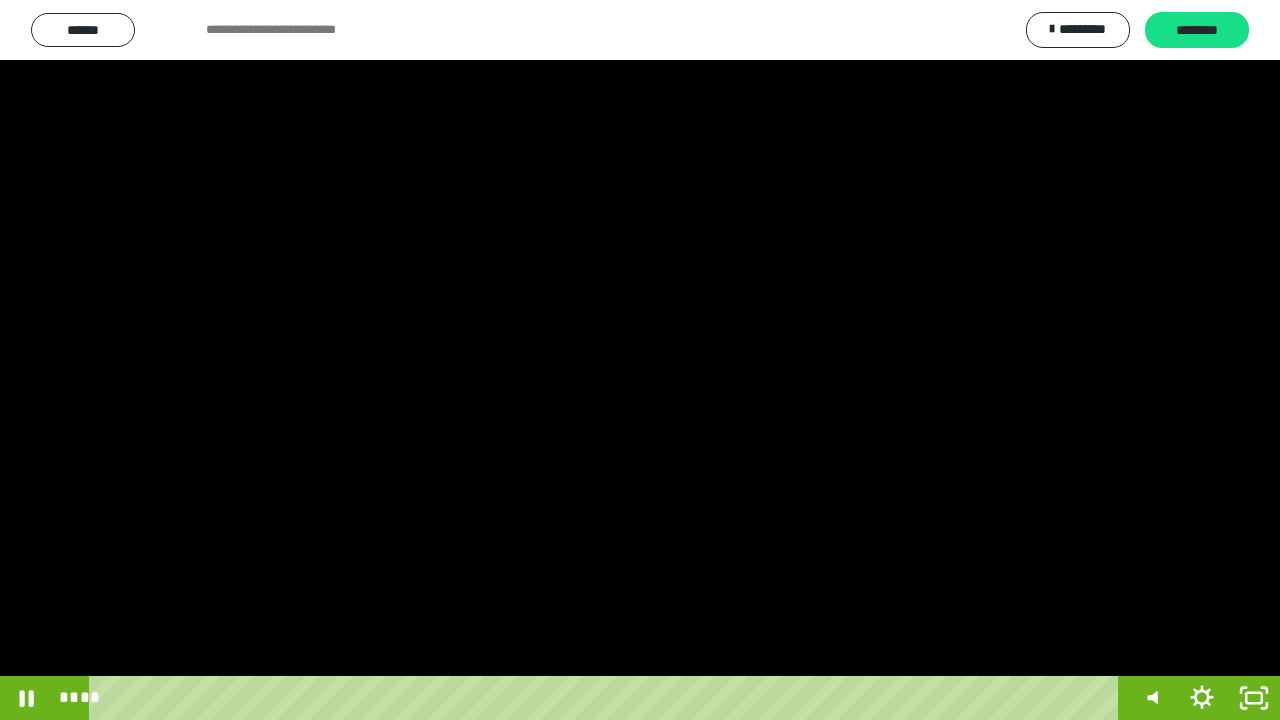 click 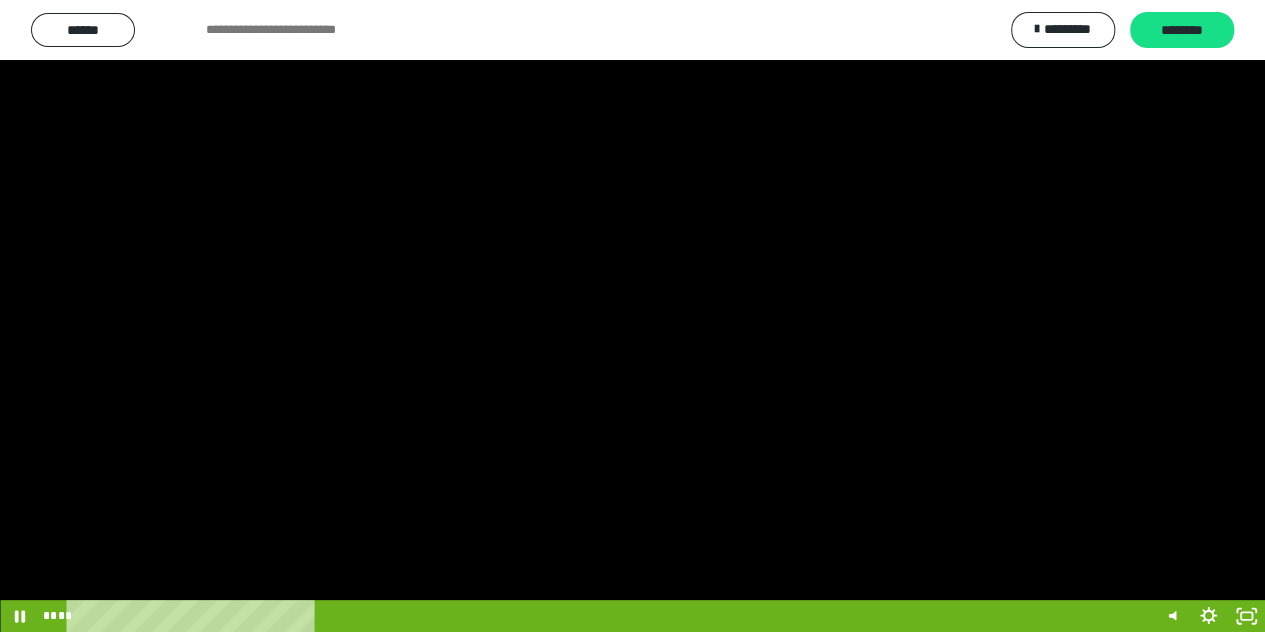 scroll, scrollTop: 109, scrollLeft: 0, axis: vertical 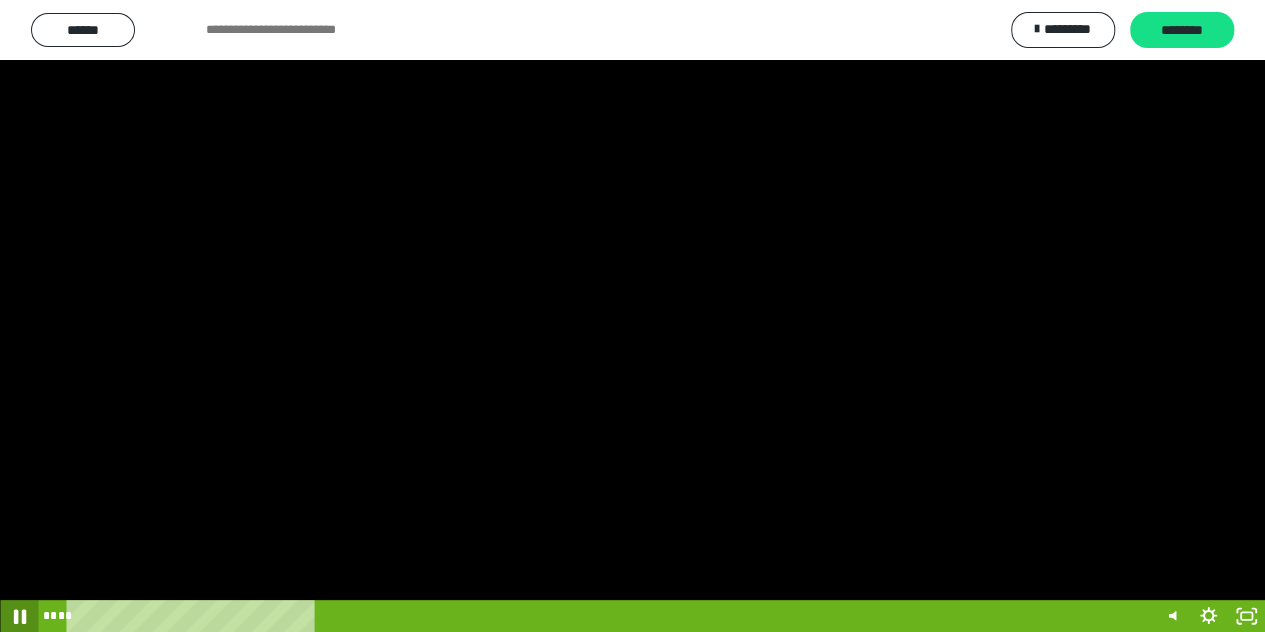 click 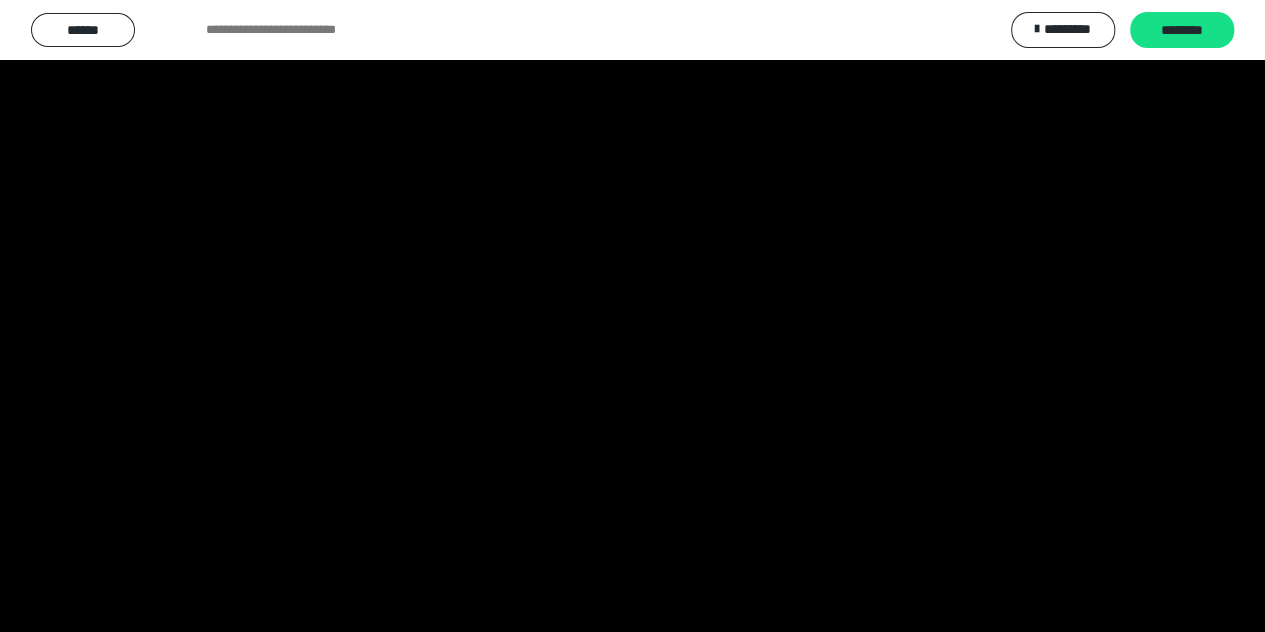 click 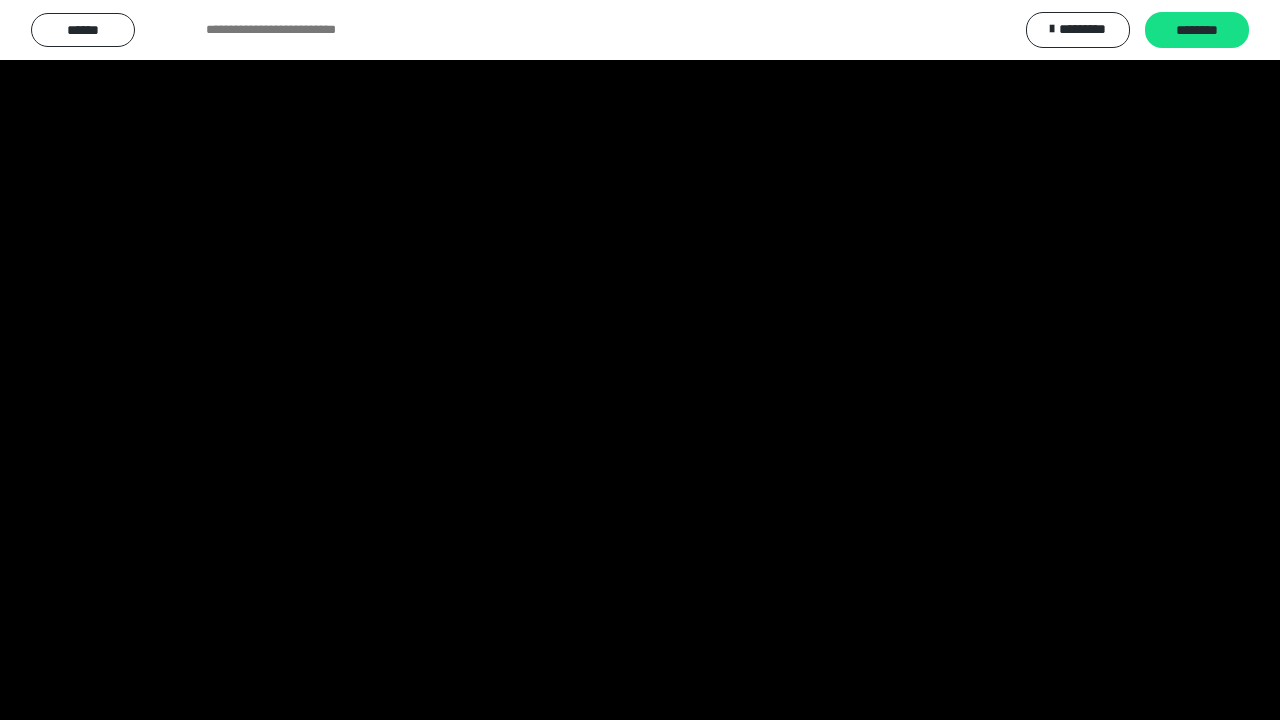 drag, startPoint x: 149, startPoint y: 692, endPoint x: 127, endPoint y: 696, distance: 22.36068 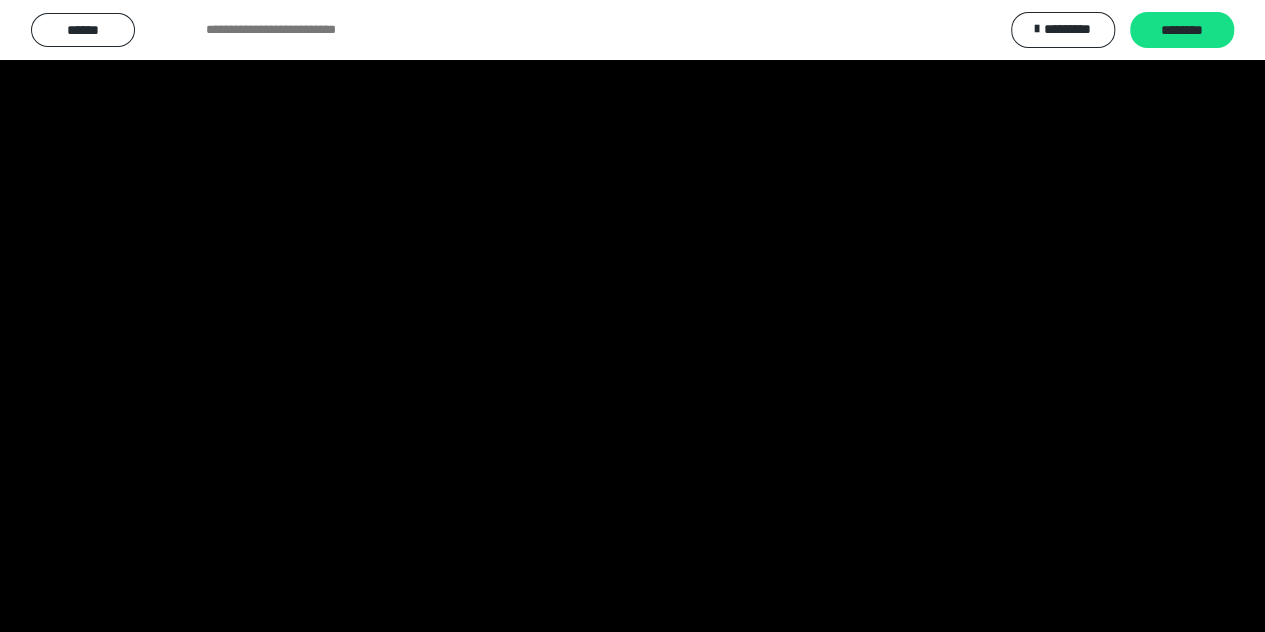 click on "**********" at bounding box center [132, 488] 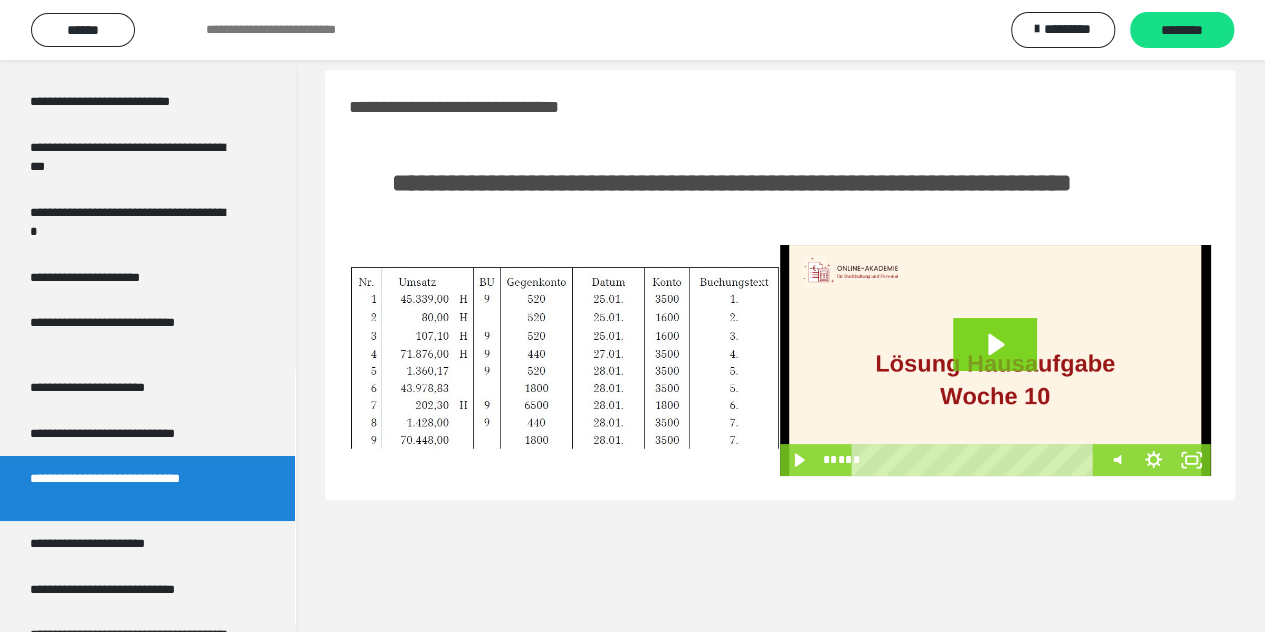 scroll, scrollTop: 0, scrollLeft: 0, axis: both 